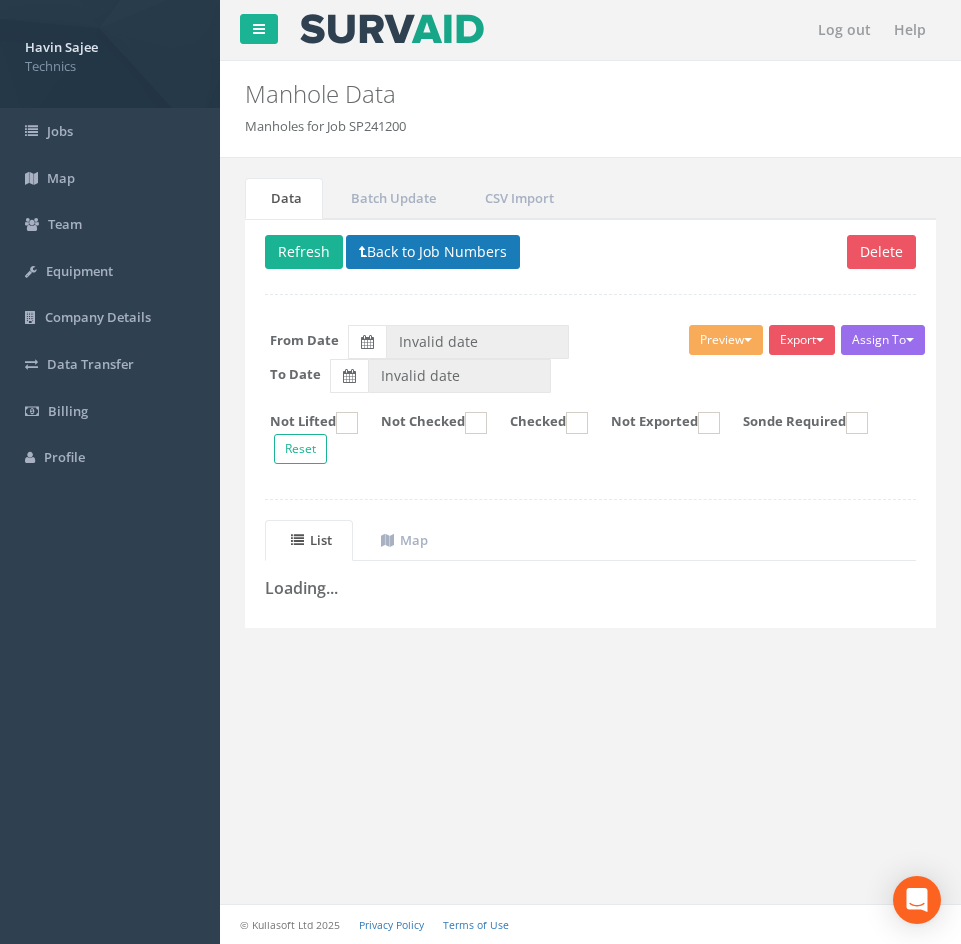scroll, scrollTop: 0, scrollLeft: 0, axis: both 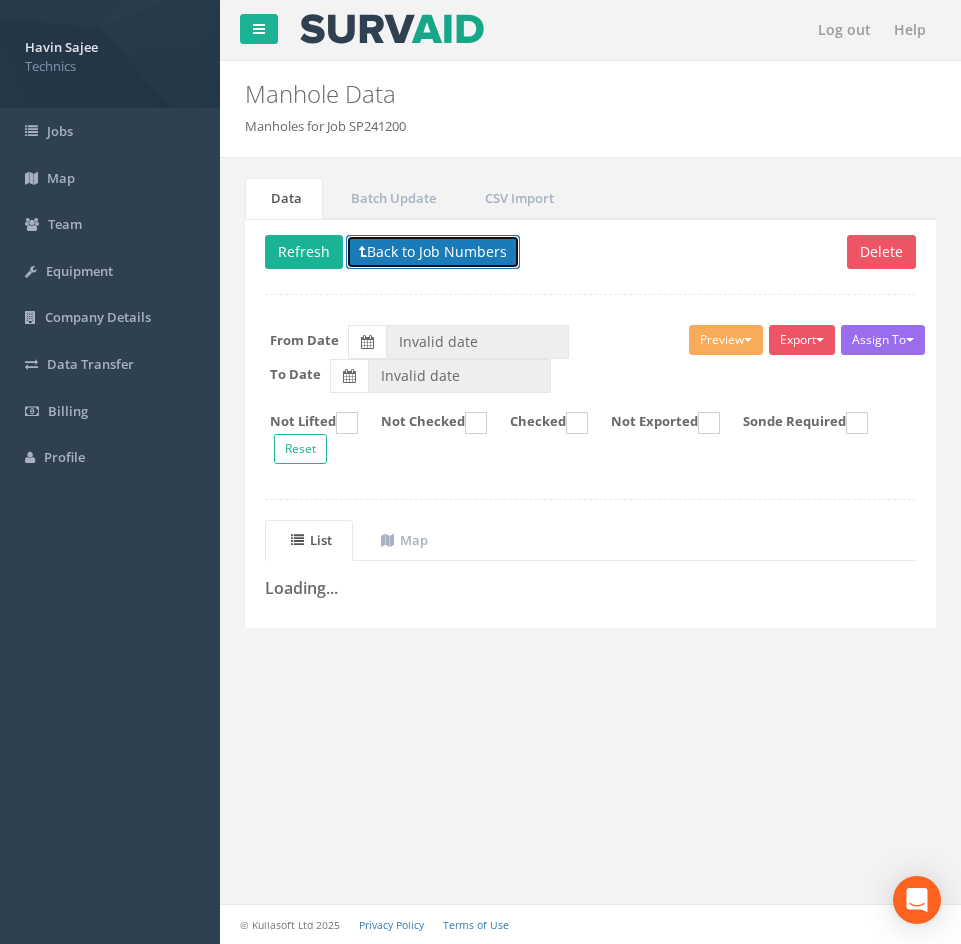 click on "Back to Job Numbers" at bounding box center (433, 252) 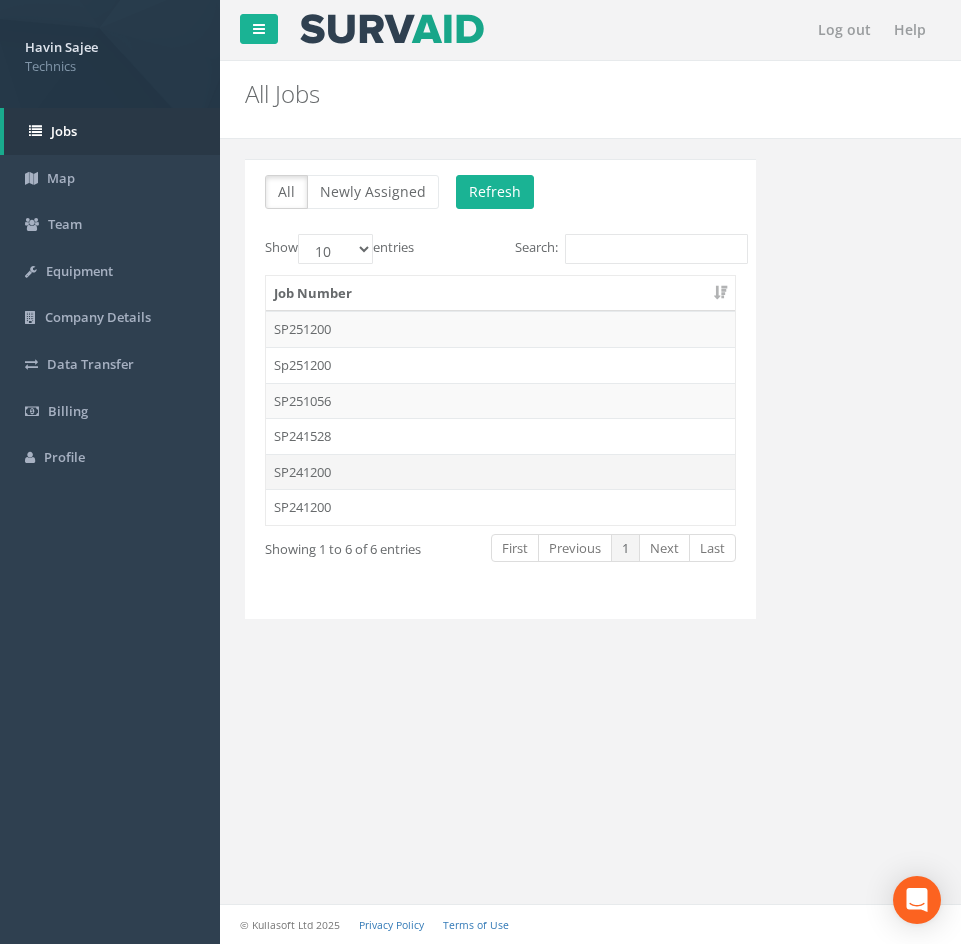 click on "SP241200" at bounding box center [500, 472] 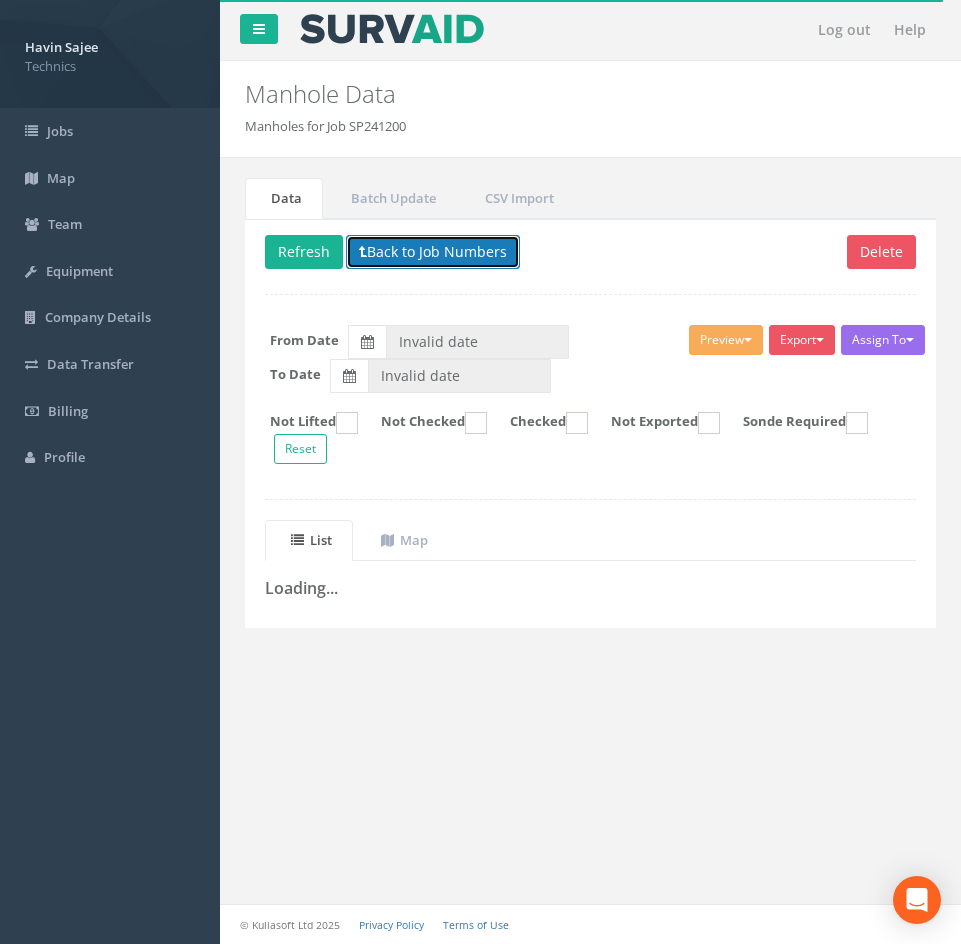 click on "Back to Job Numbers" at bounding box center (433, 252) 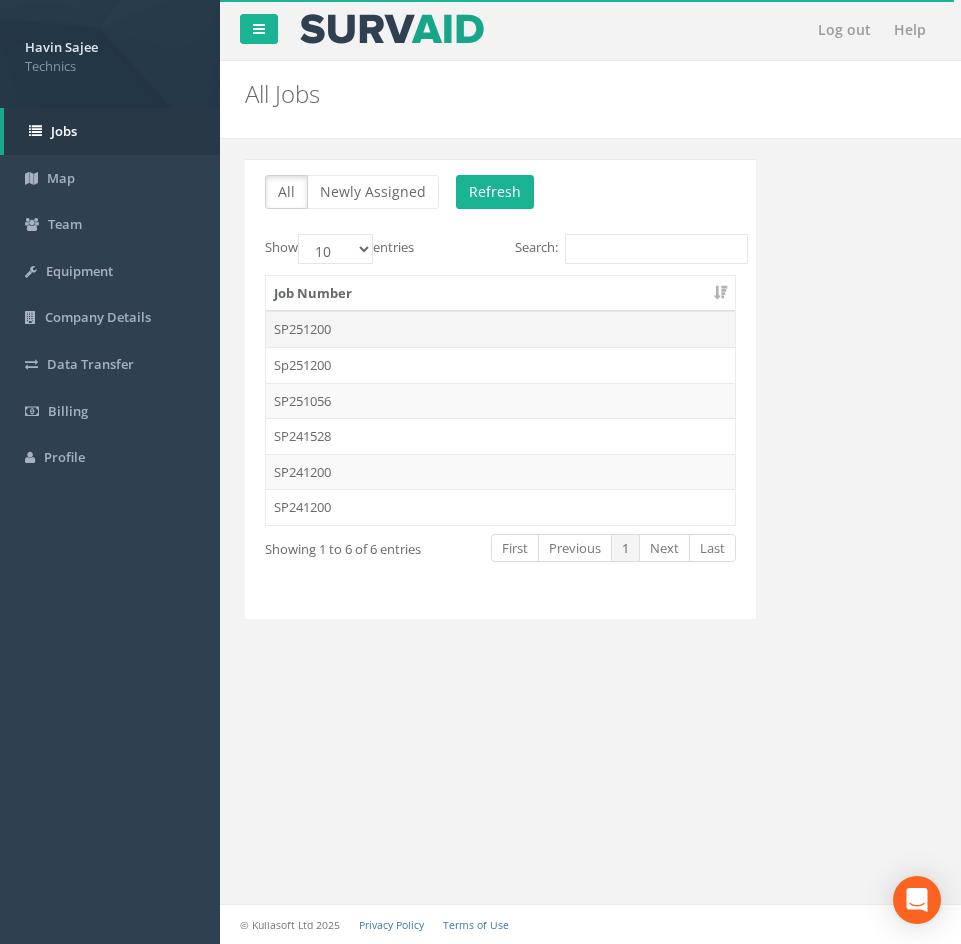 click on "SP251200" at bounding box center [500, 329] 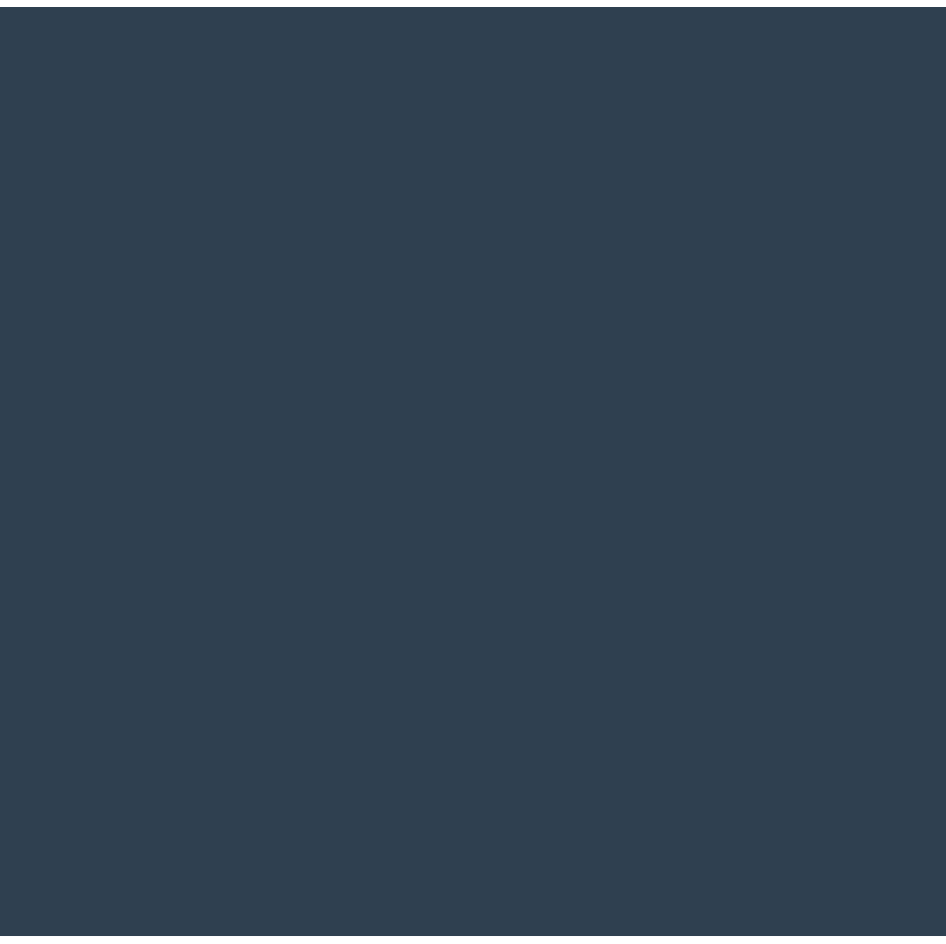 scroll, scrollTop: 0, scrollLeft: 0, axis: both 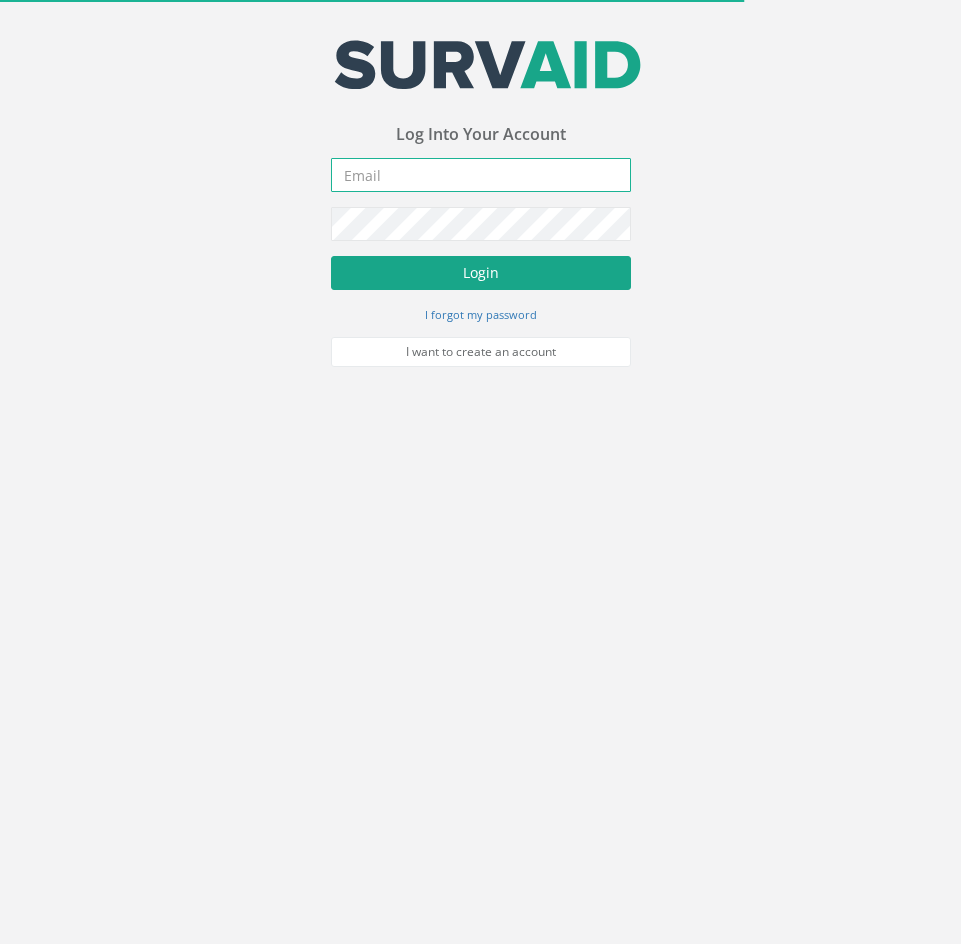 type on "havin.sajee@technicsgroup.com" 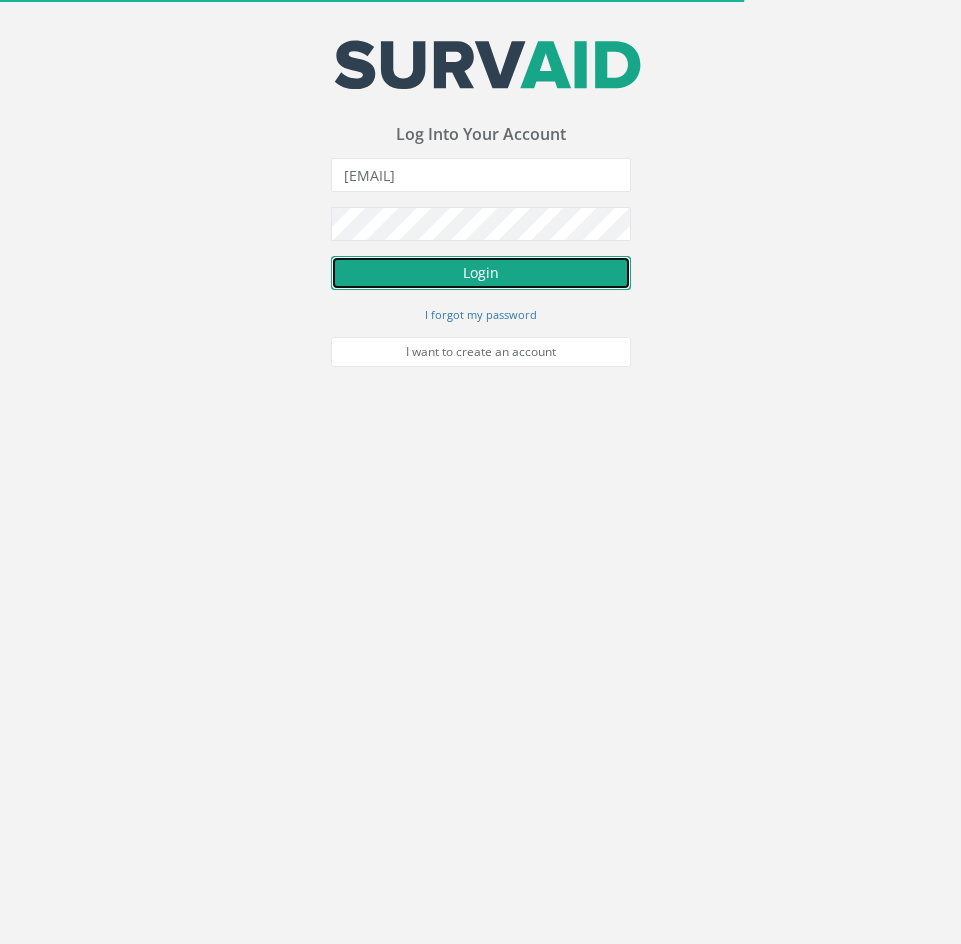 click on "Login" at bounding box center [481, 273] 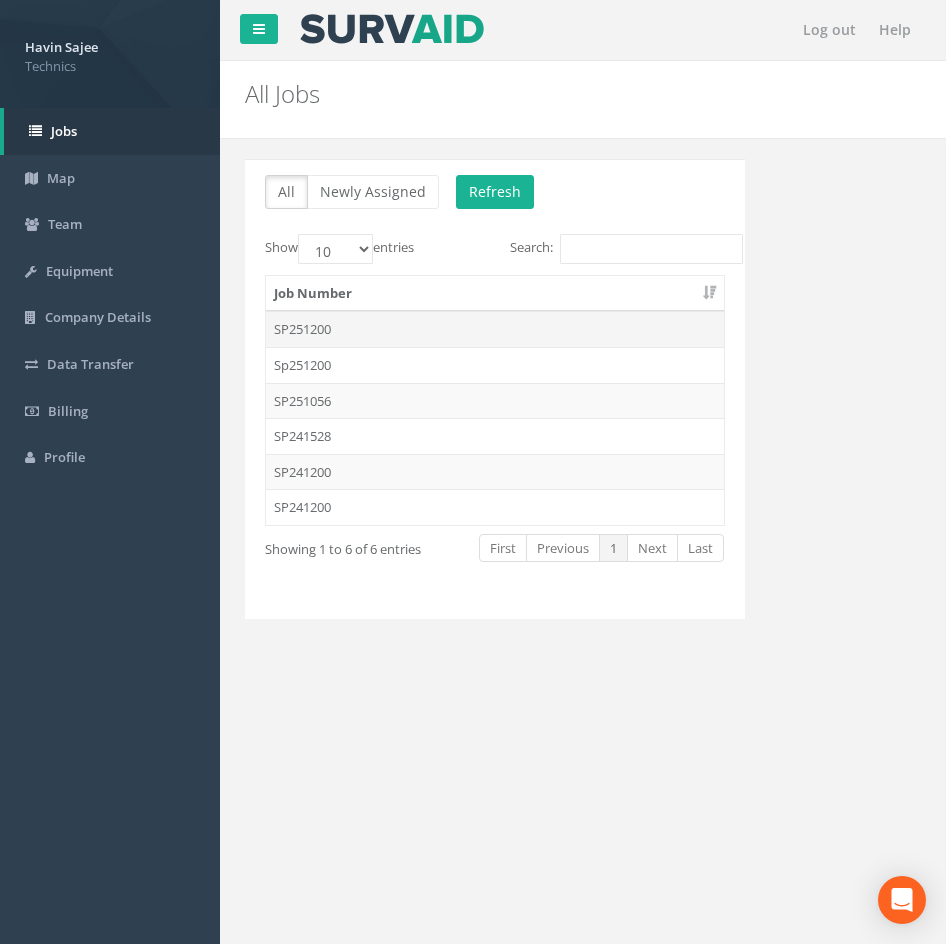 click on "SP251200" at bounding box center (495, 329) 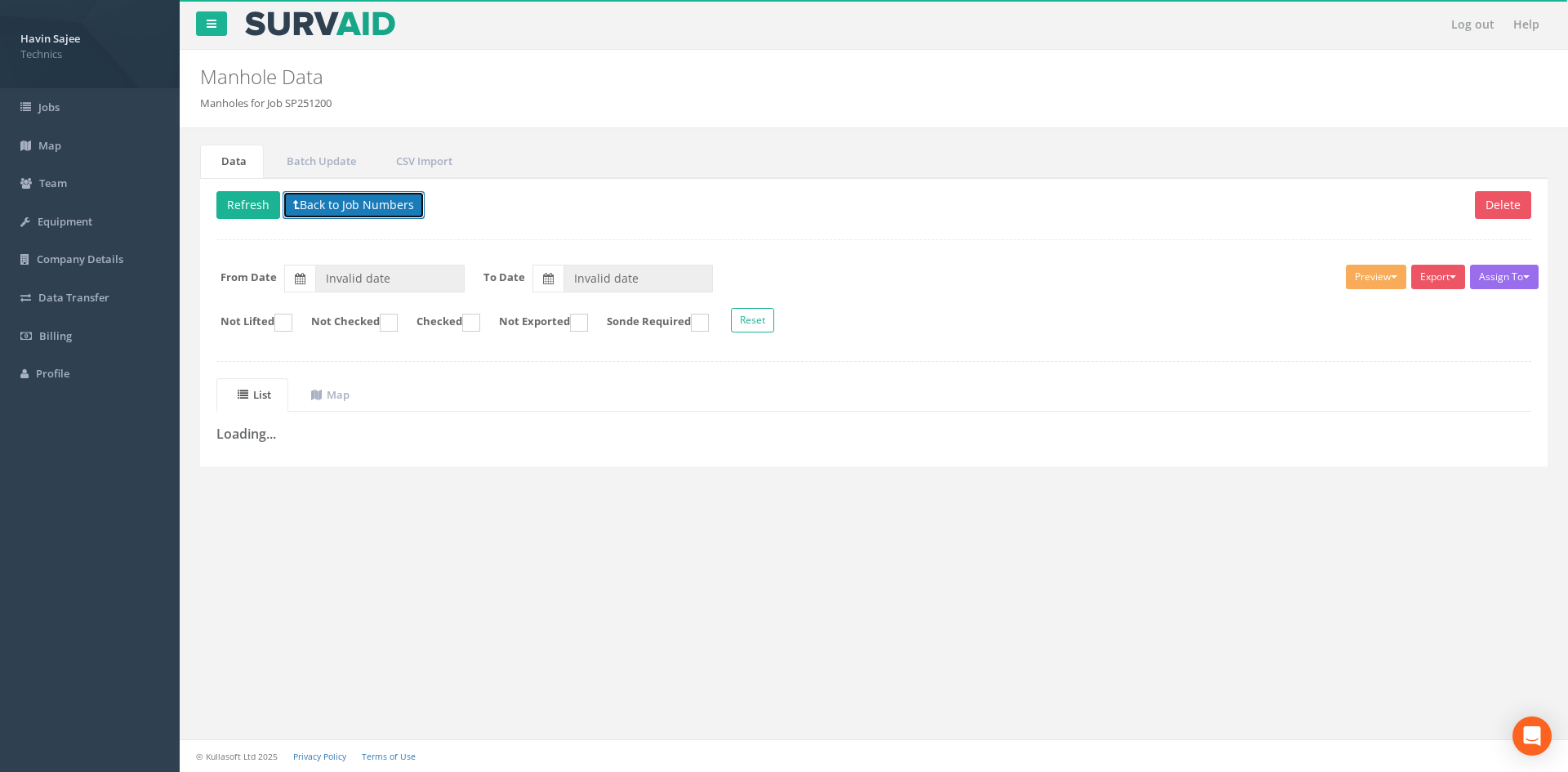 click on "Back to Job Numbers" at bounding box center [354, 205] 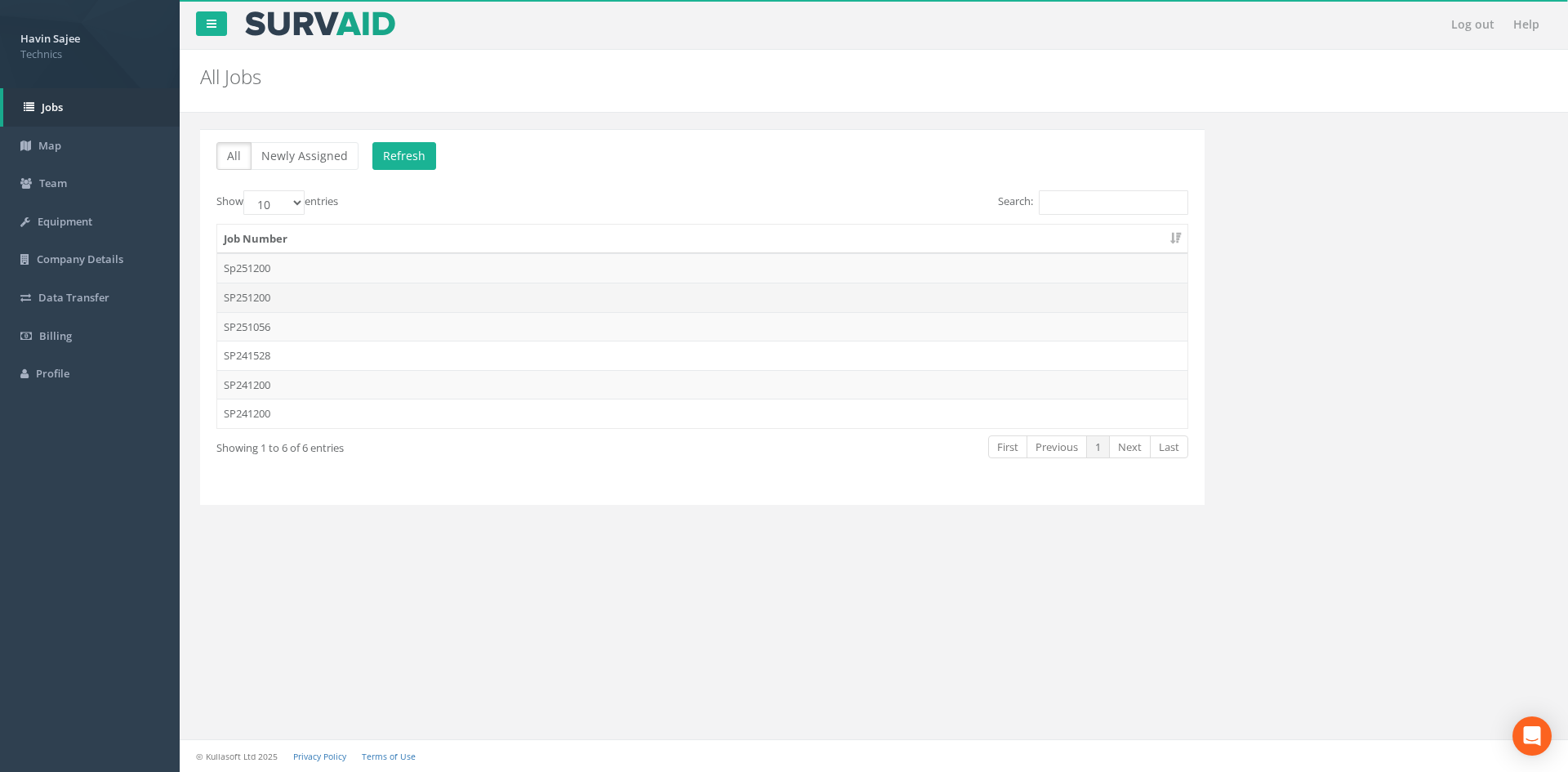 click on "SP251200" at bounding box center (702, 297) 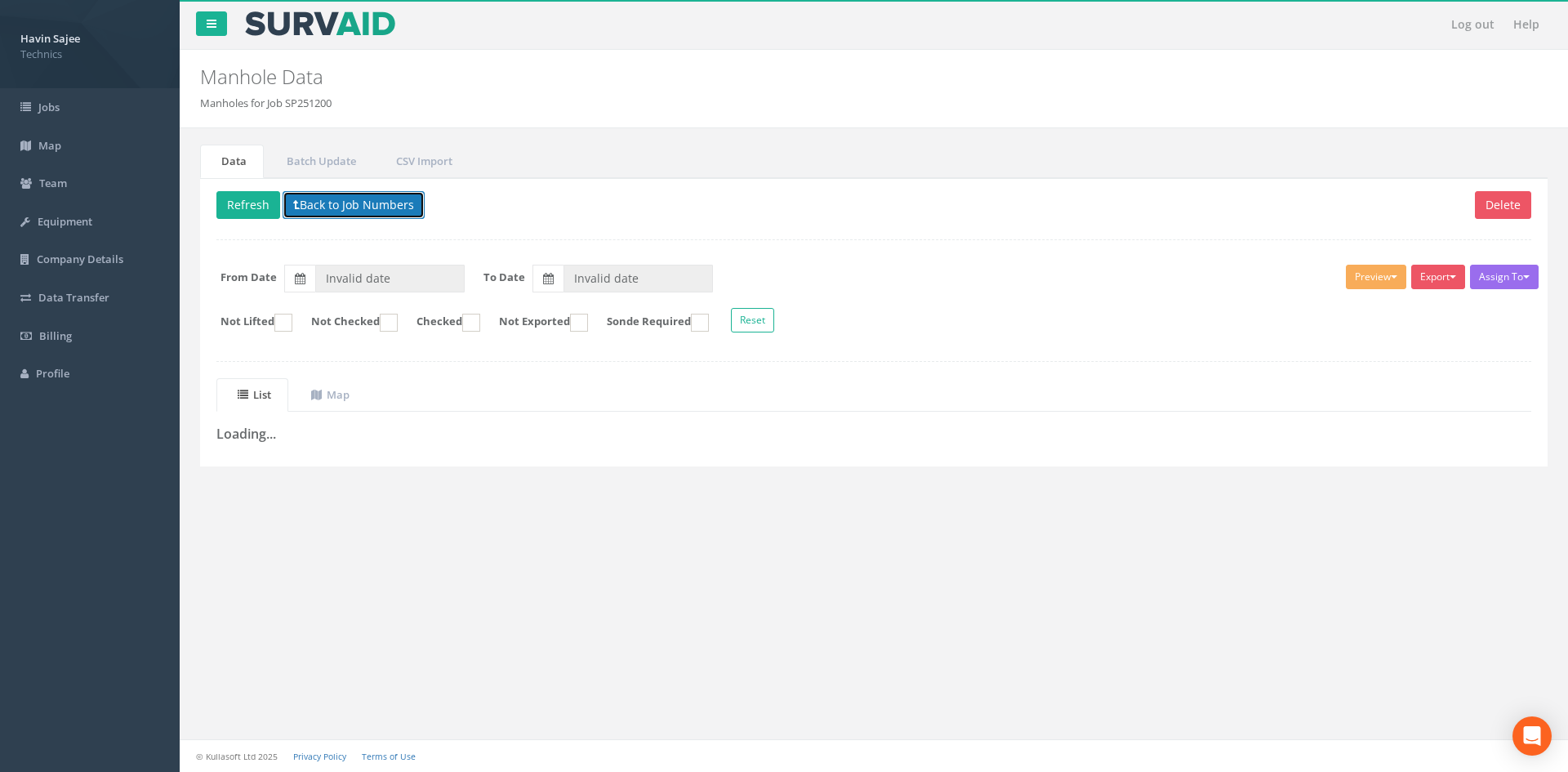 click on "Back to Job Numbers" at bounding box center [354, 205] 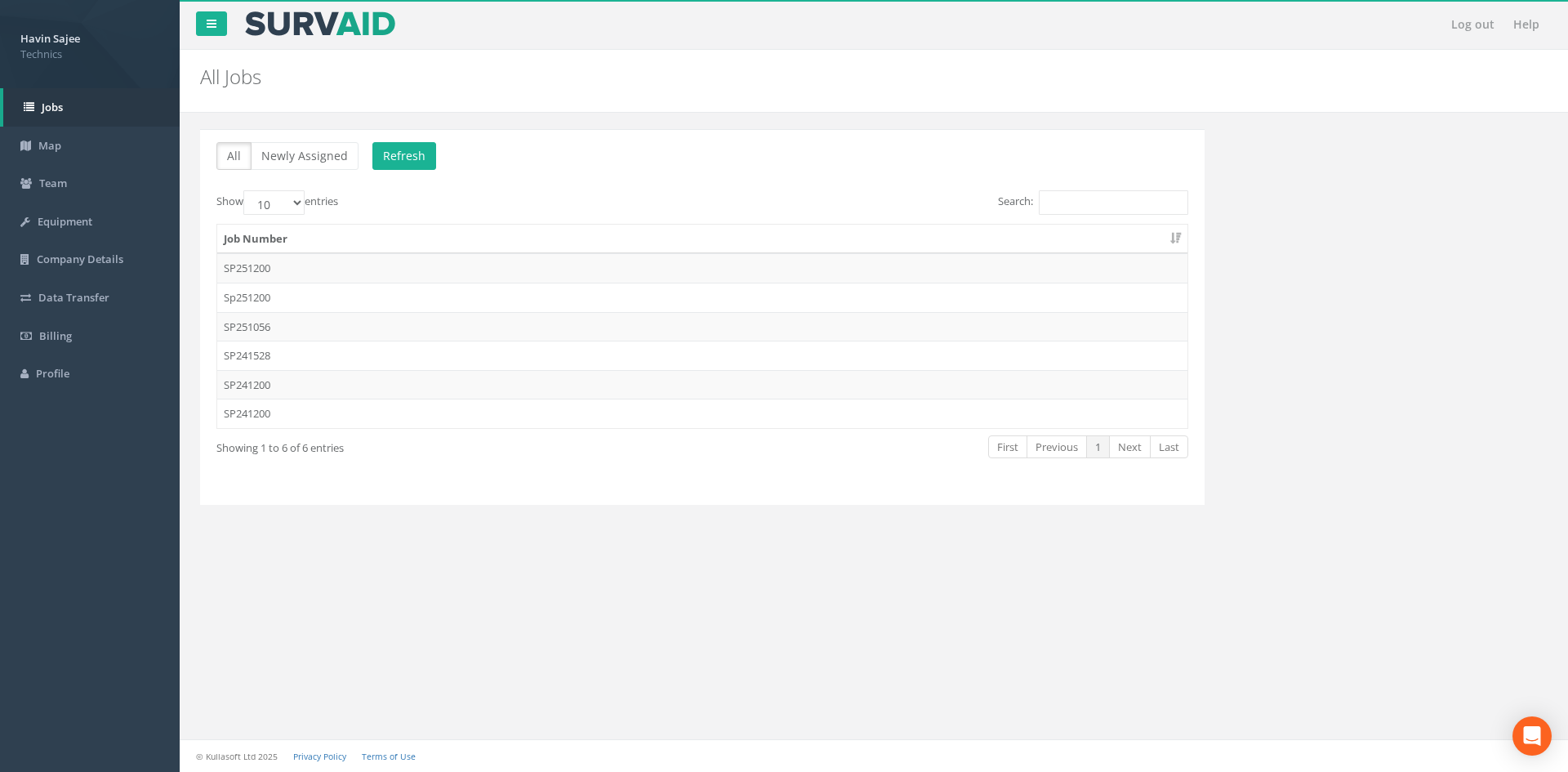 click on "SP241528" at bounding box center [702, 355] 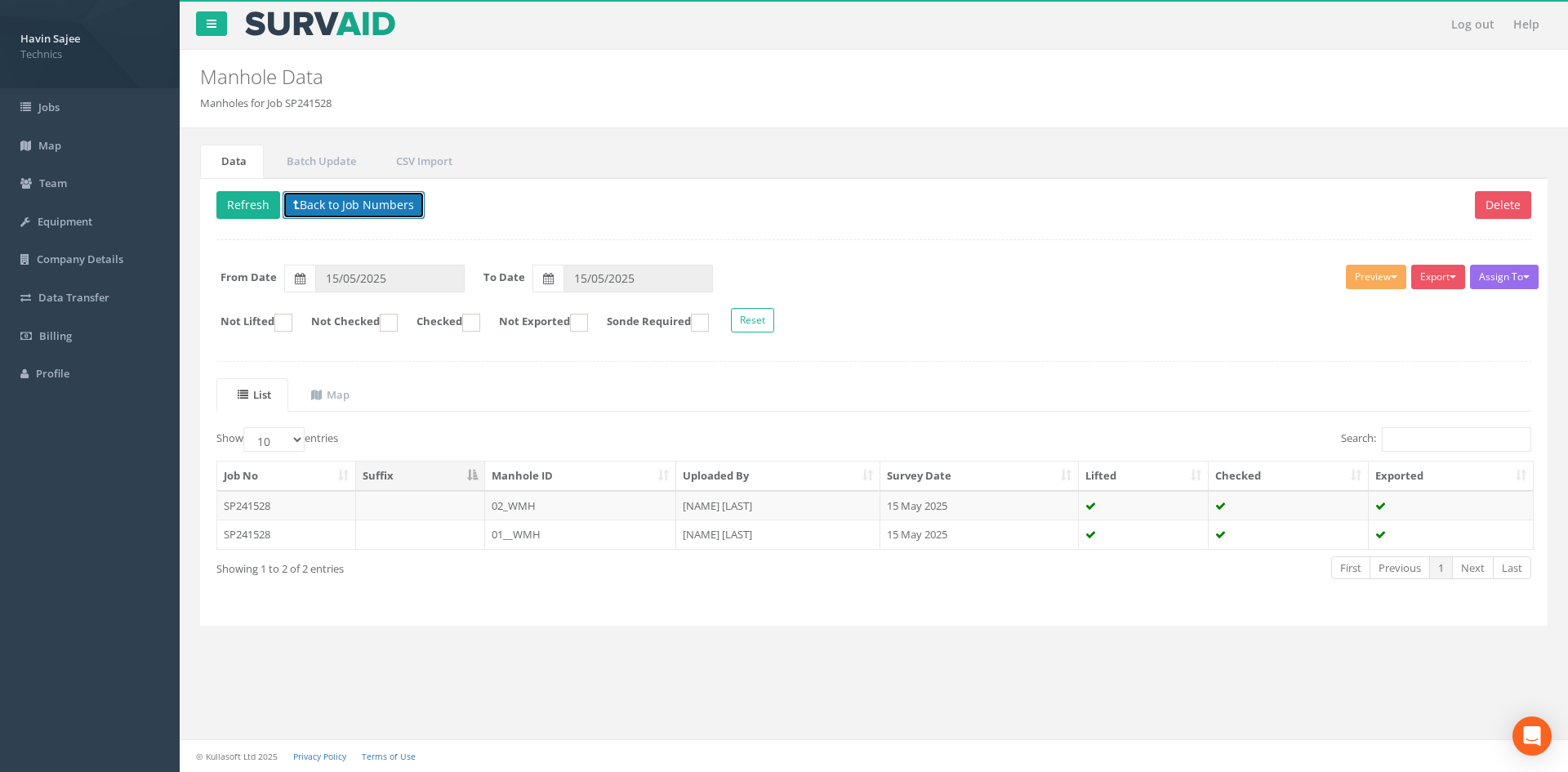 click on "Back to Job Numbers" at bounding box center [354, 205] 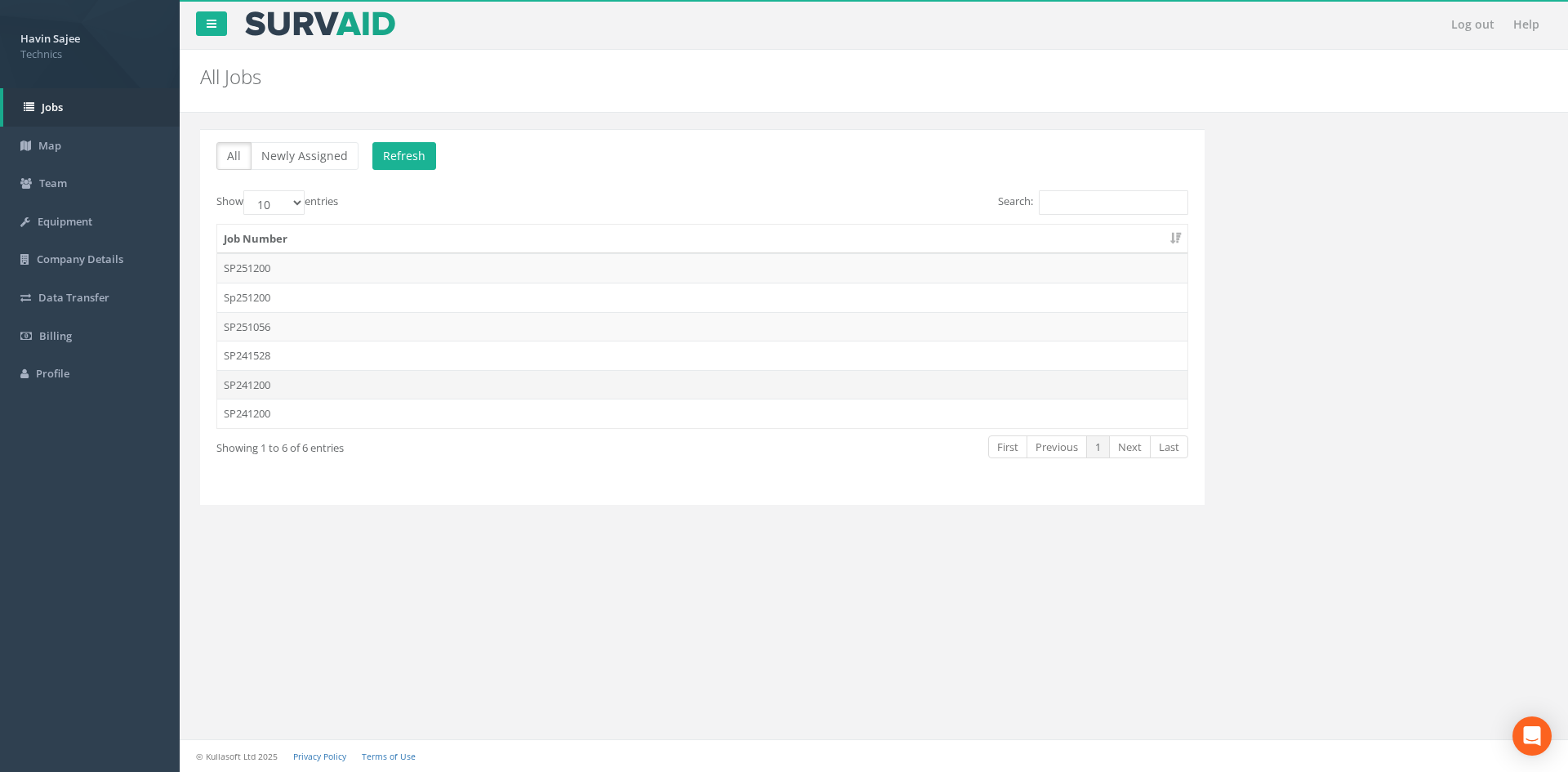 click on "SP241200" at bounding box center (702, 385) 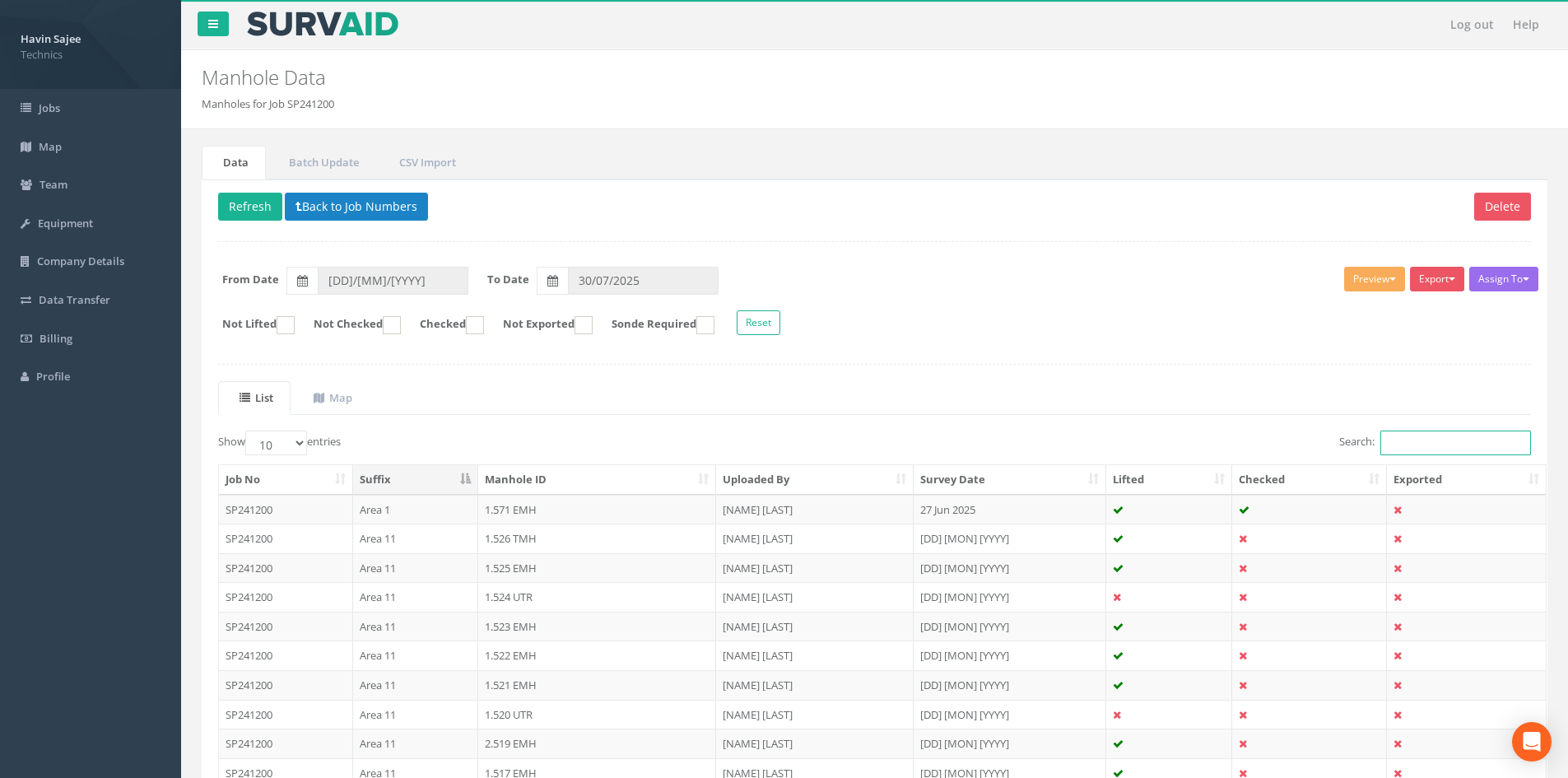 click on "Search:" at bounding box center (1455, 443) 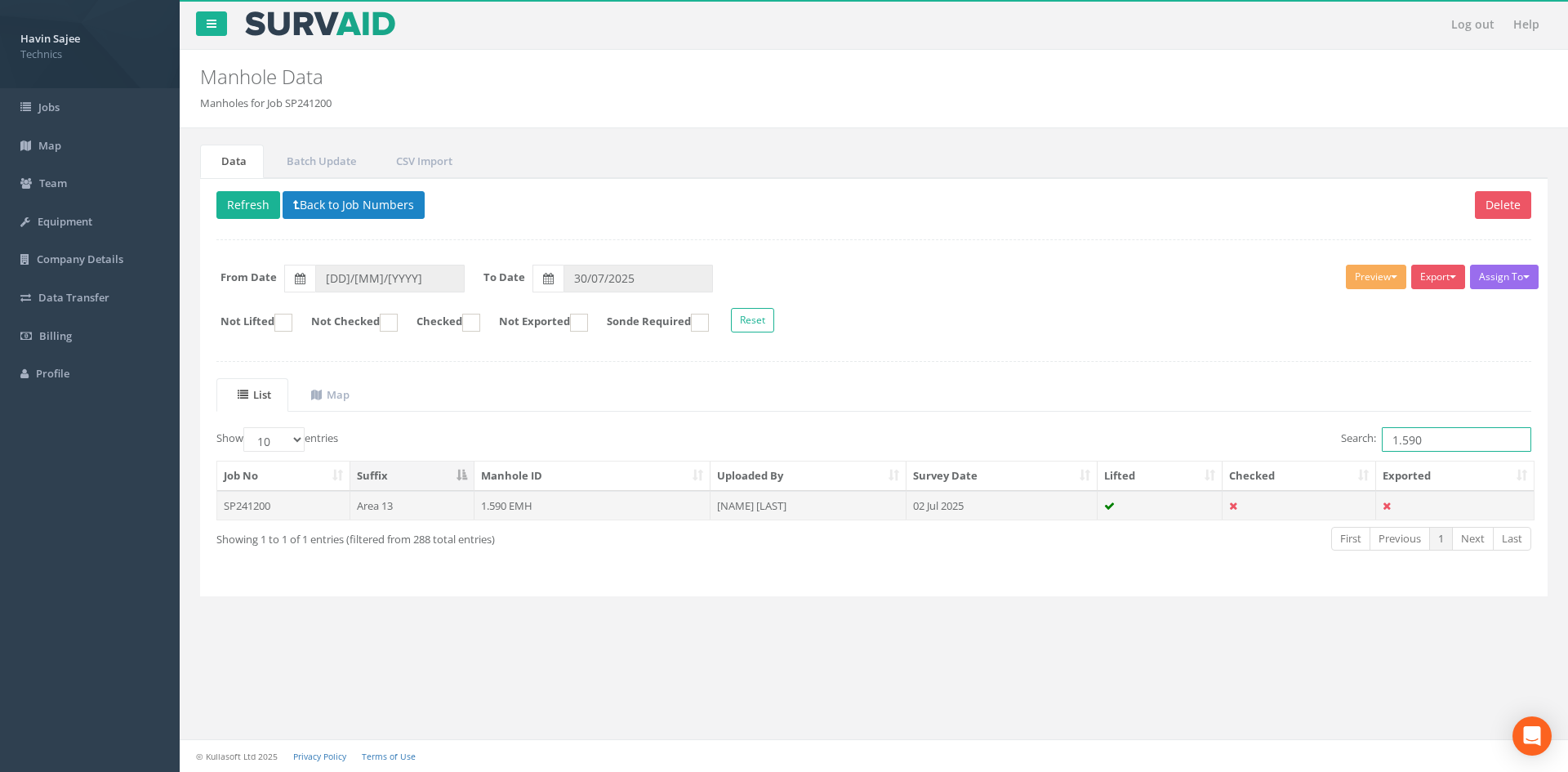 type on "1.590" 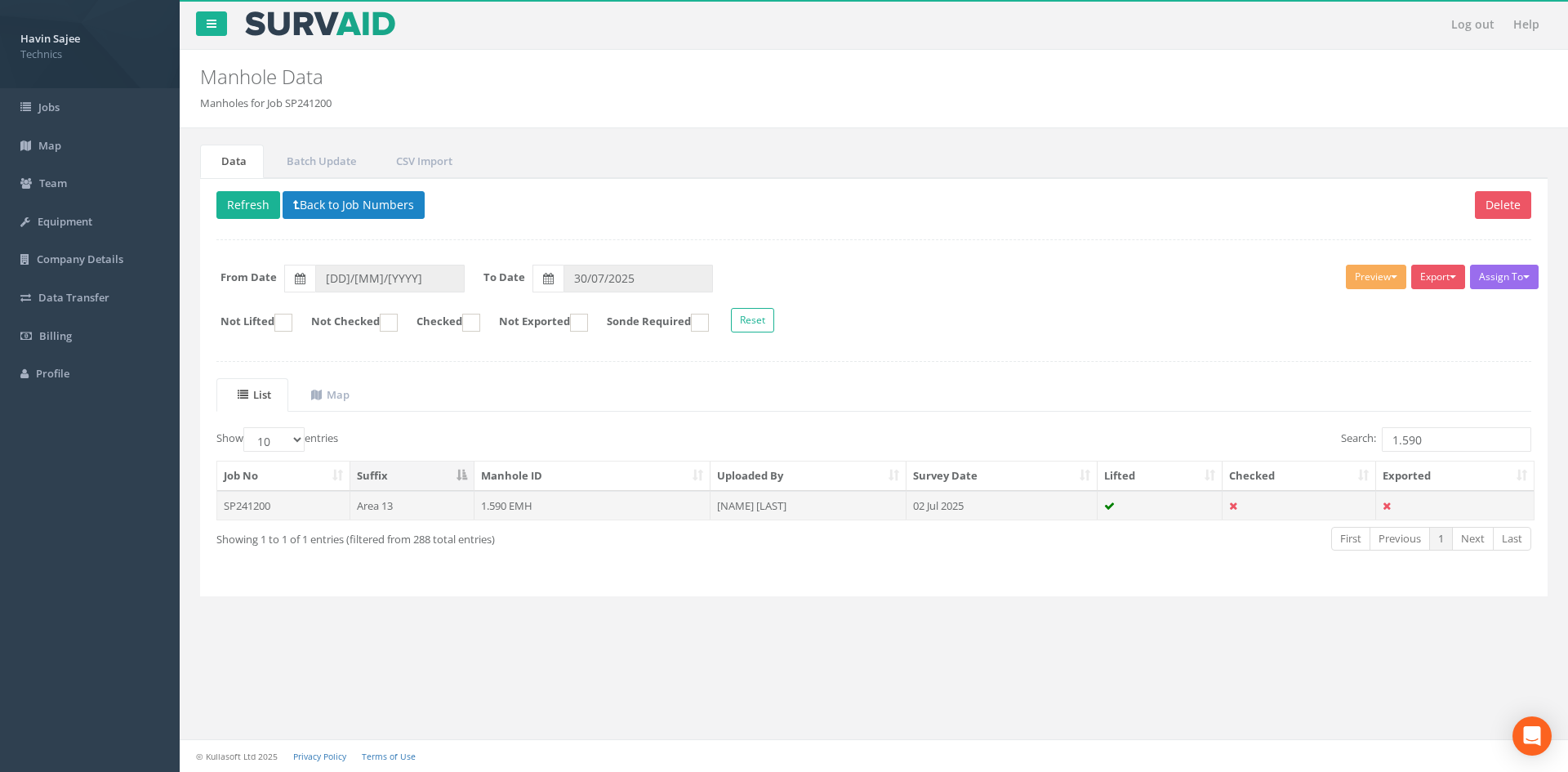 click on "02 Jul 2025" at bounding box center [1002, 506] 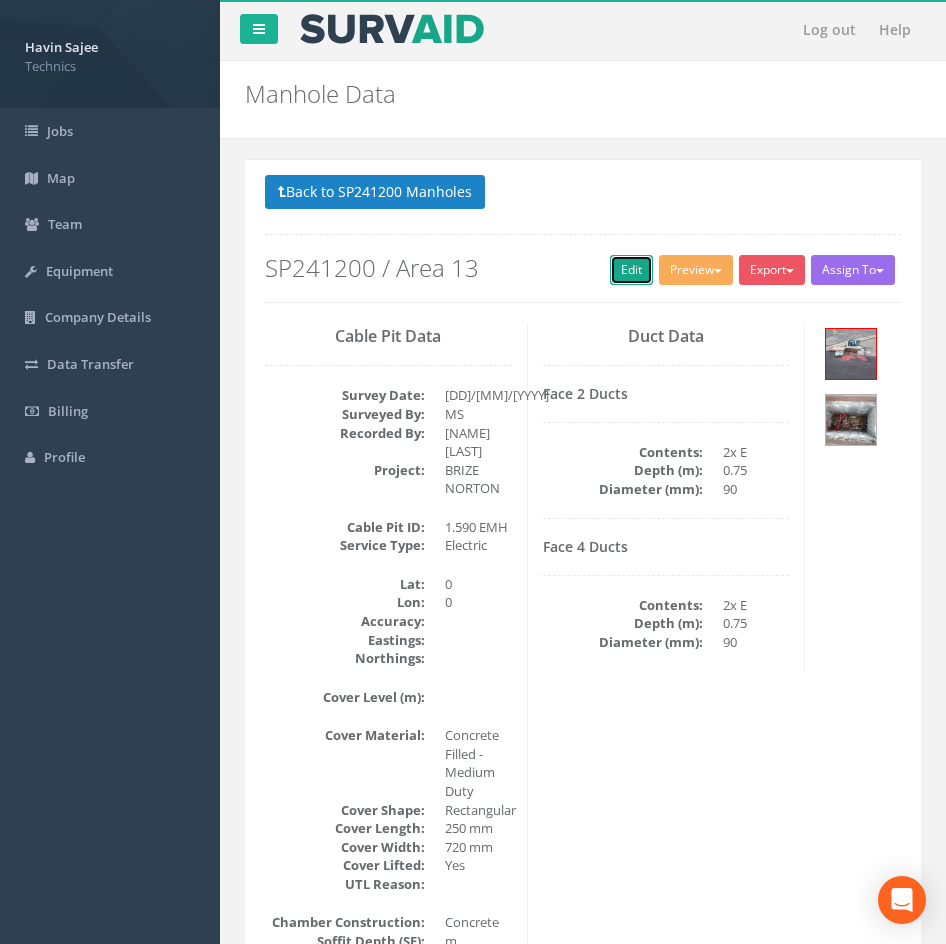 click on "Edit" at bounding box center [631, 270] 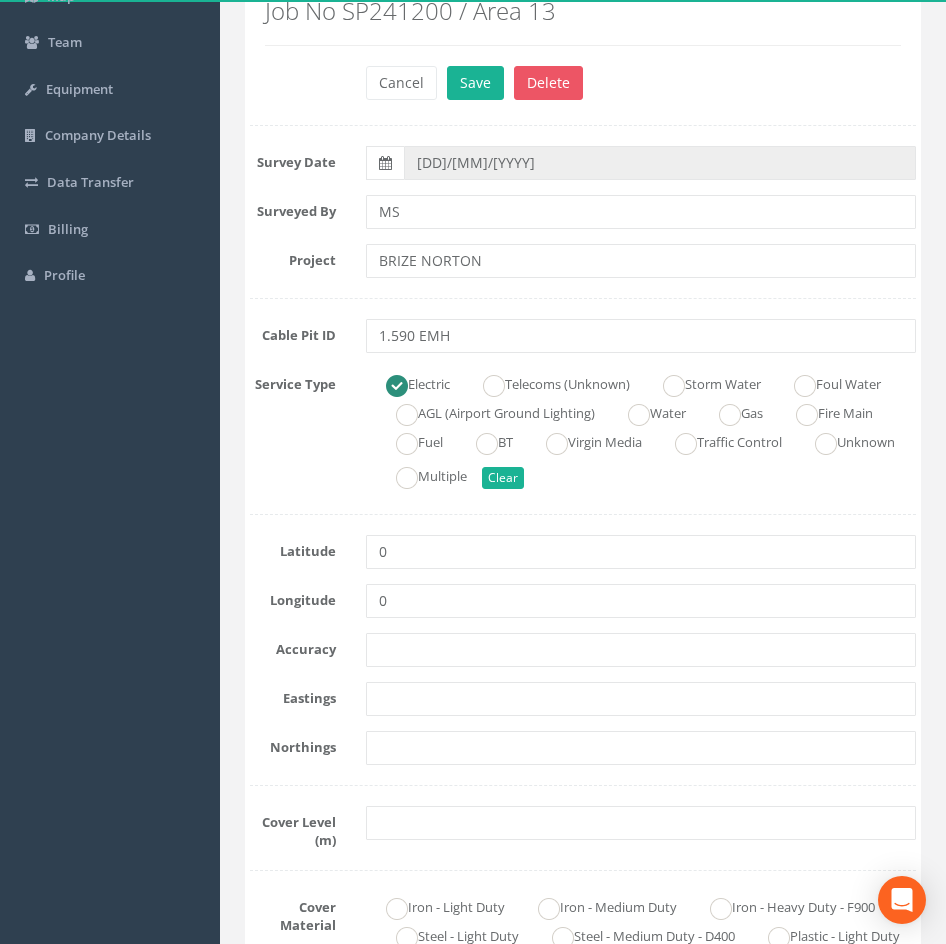 scroll, scrollTop: 200, scrollLeft: 0, axis: vertical 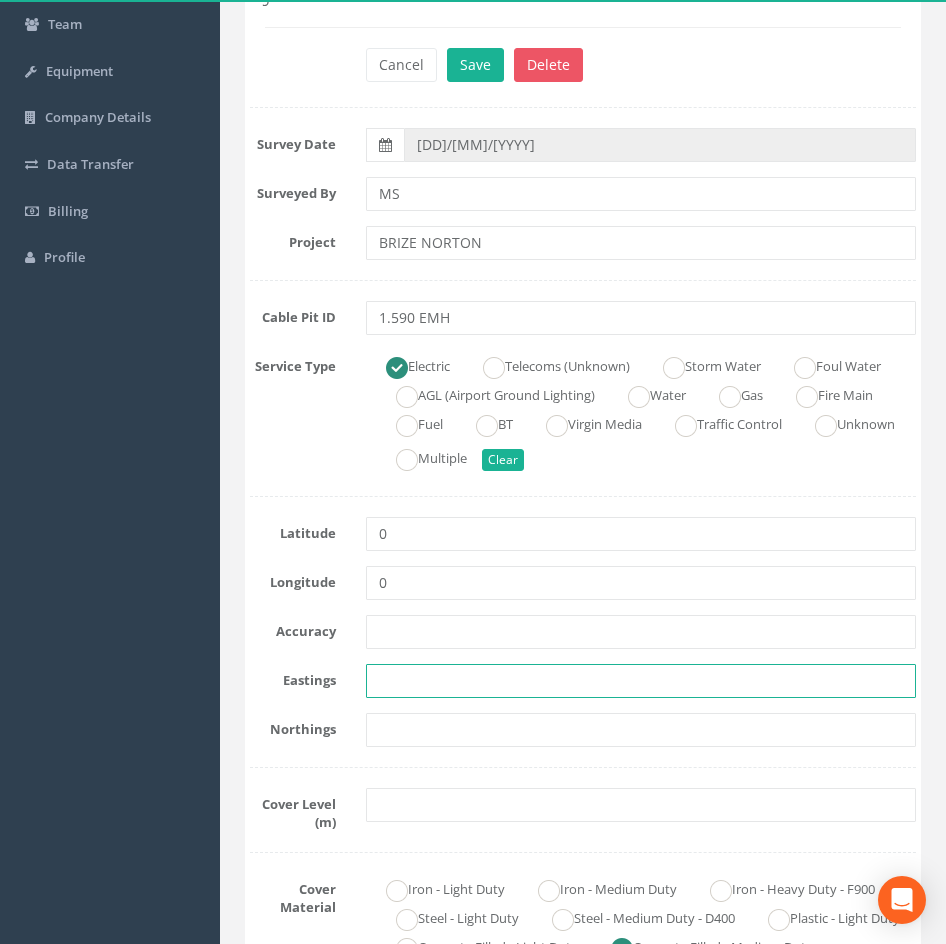 click at bounding box center (641, 681) 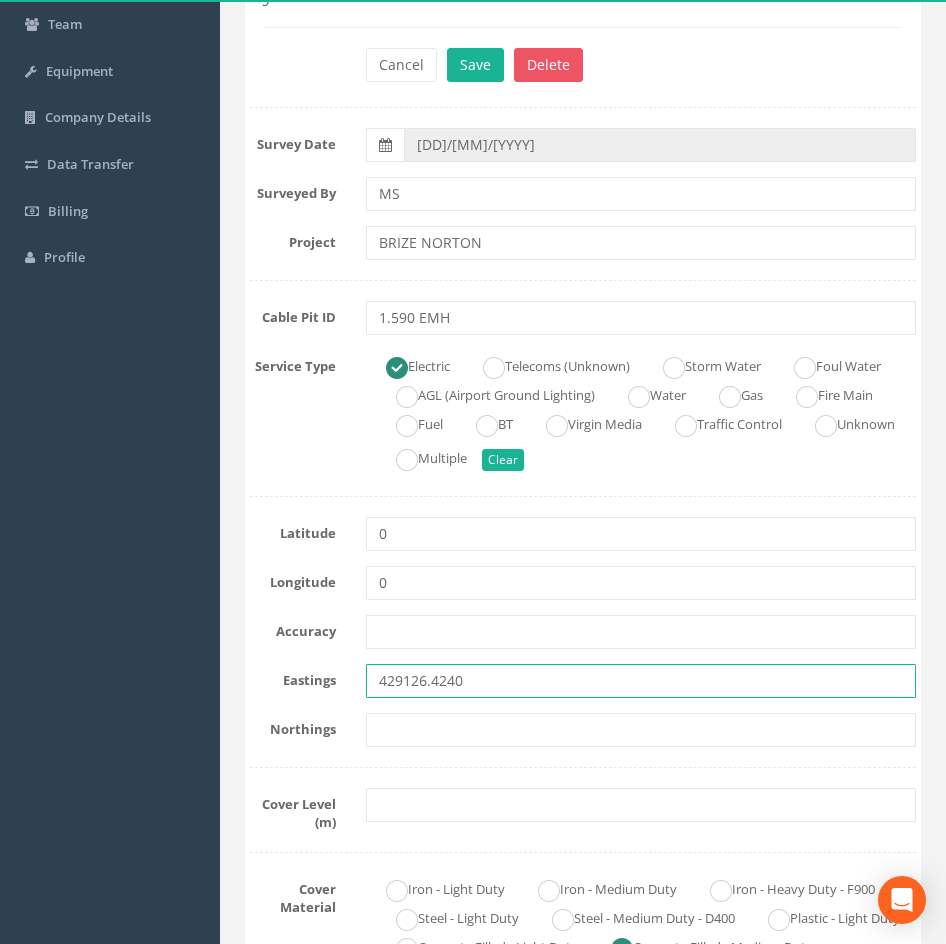 type on "429126.4240" 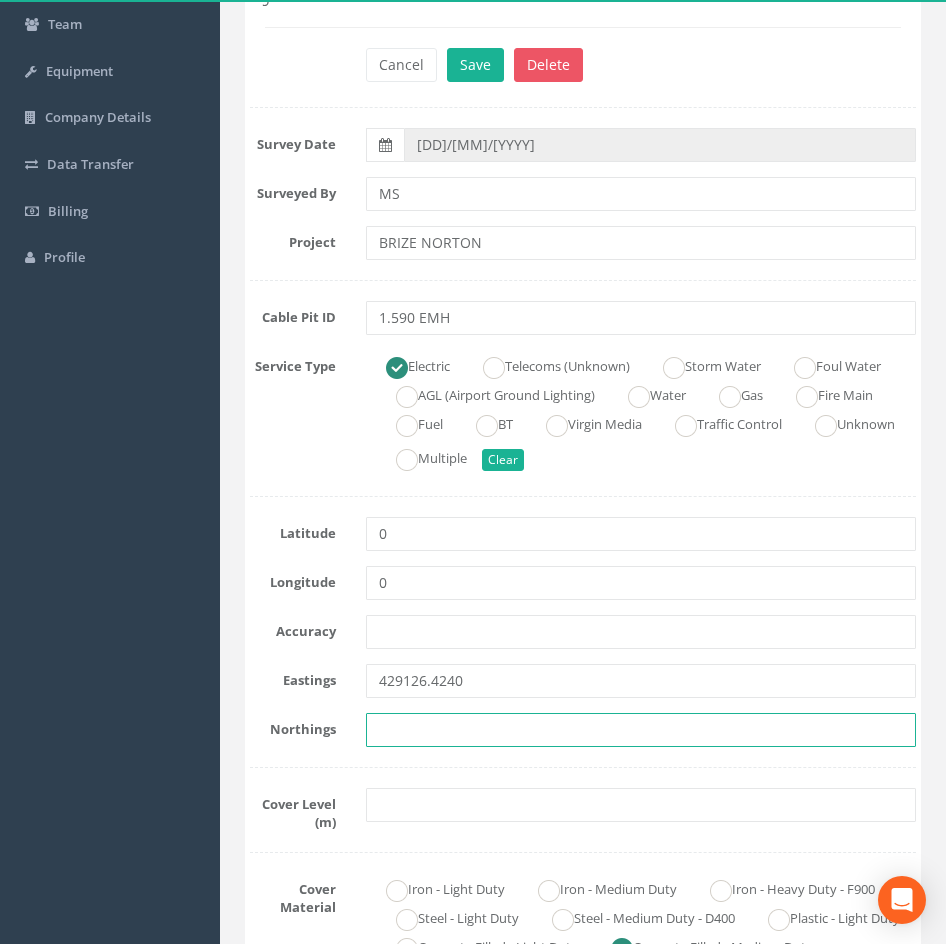 click at bounding box center (641, 730) 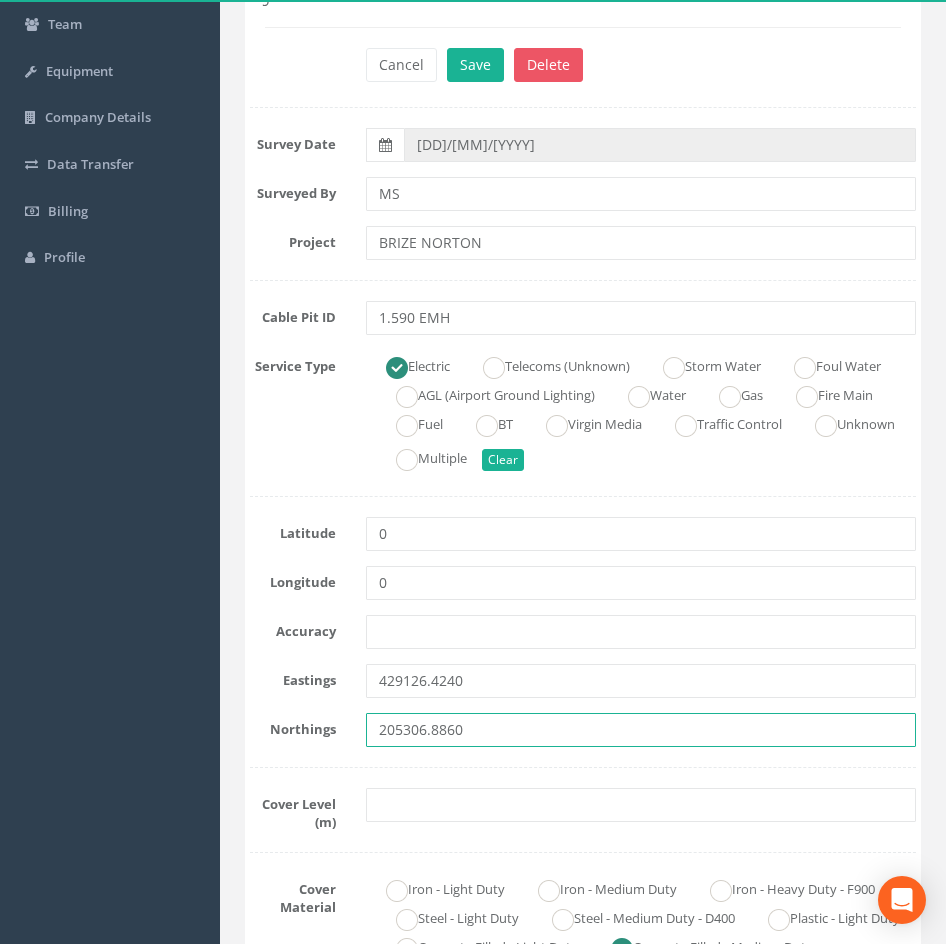type on "205306.8860" 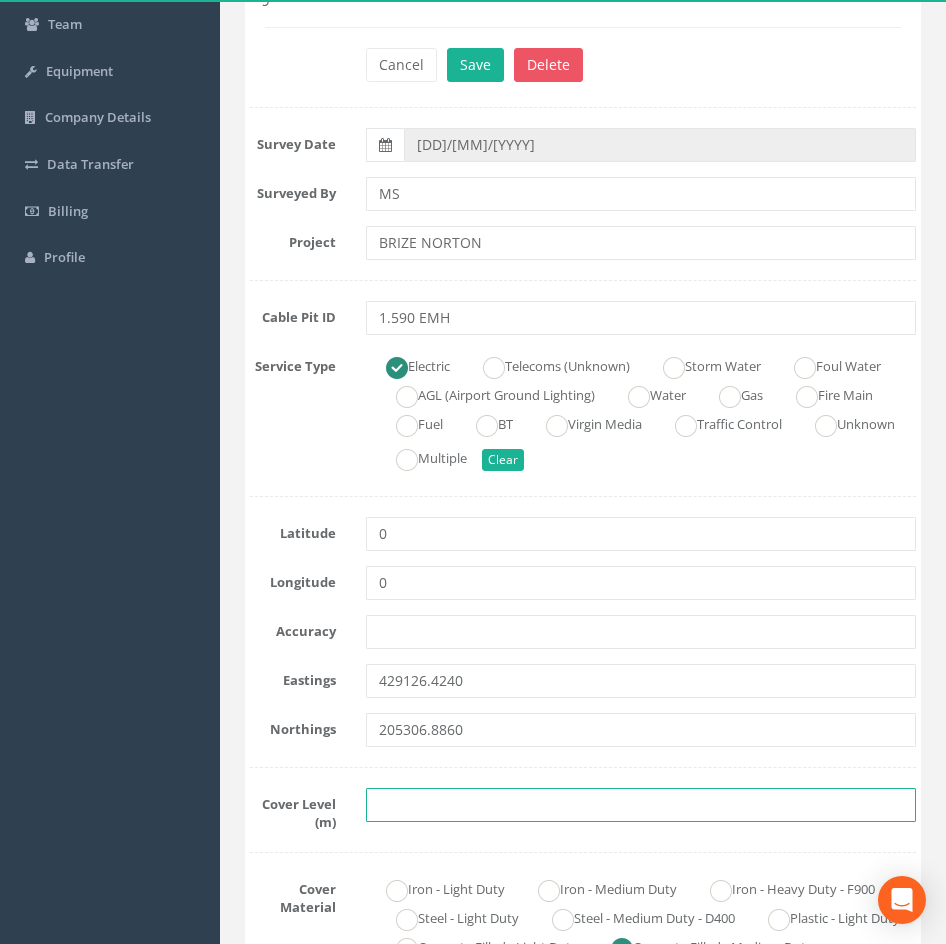 click at bounding box center [641, 805] 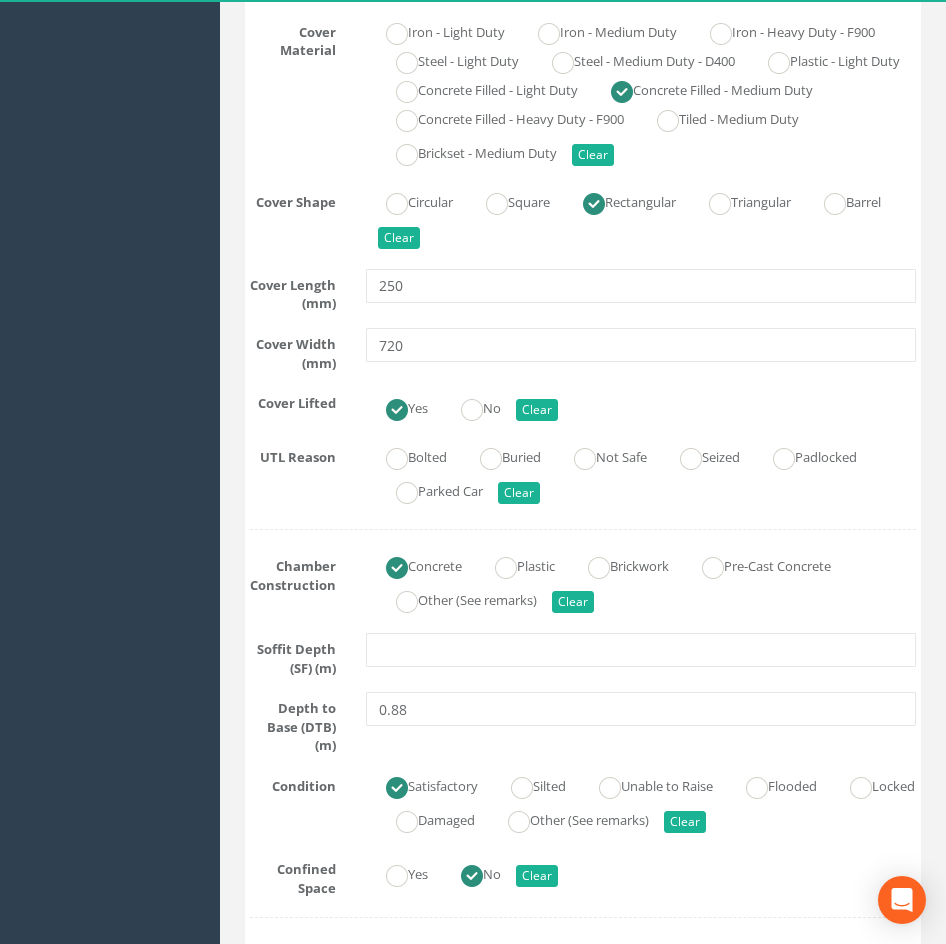 scroll, scrollTop: 1100, scrollLeft: 0, axis: vertical 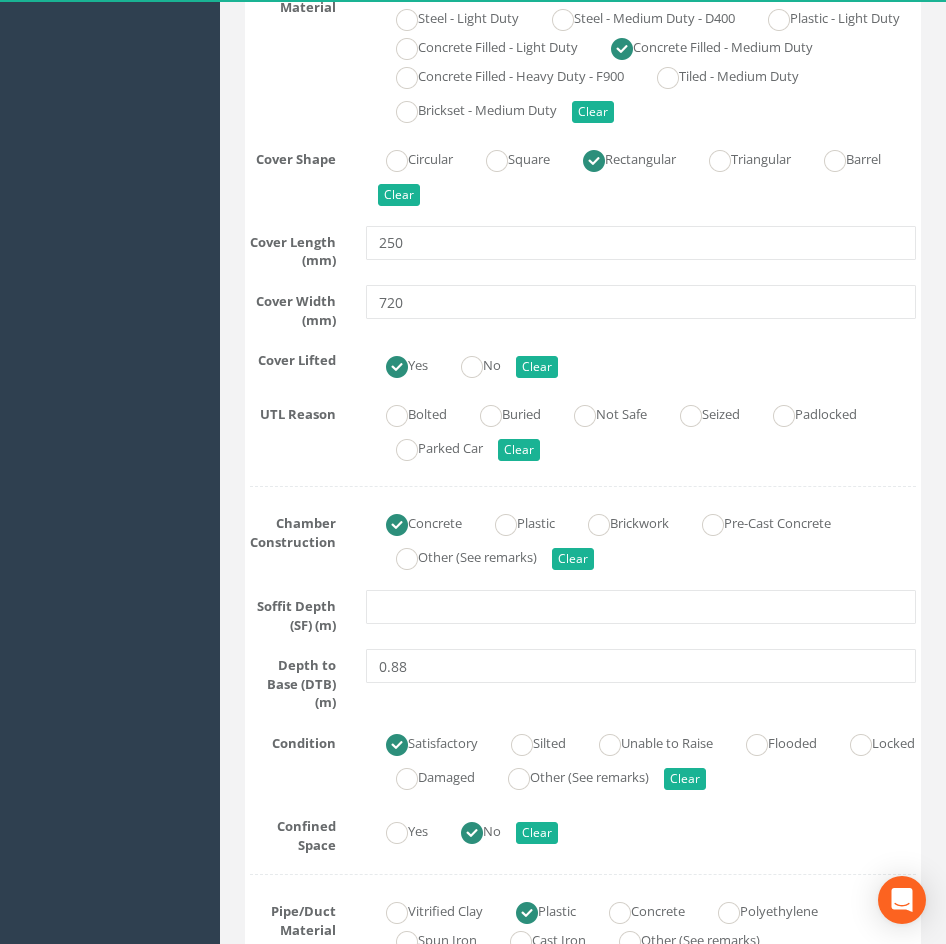 type on "77.2950" 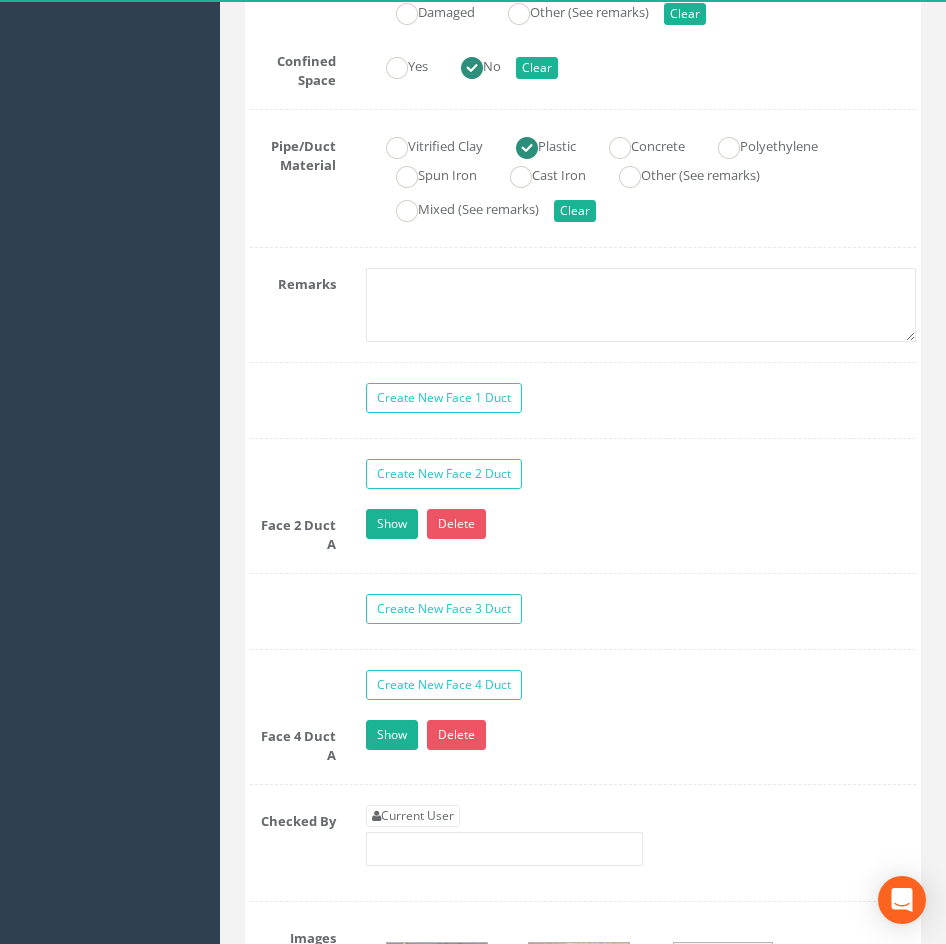 scroll, scrollTop: 1900, scrollLeft: 0, axis: vertical 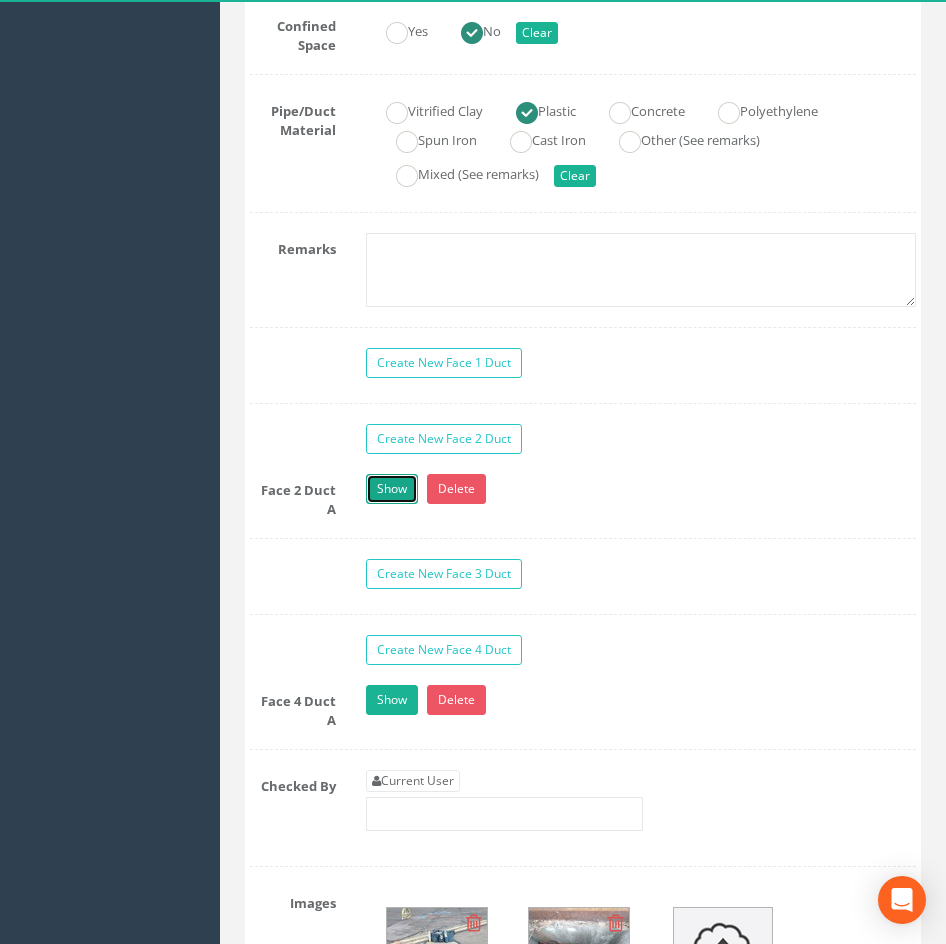 drag, startPoint x: 394, startPoint y: 489, endPoint x: 390, endPoint y: 499, distance: 10.770329 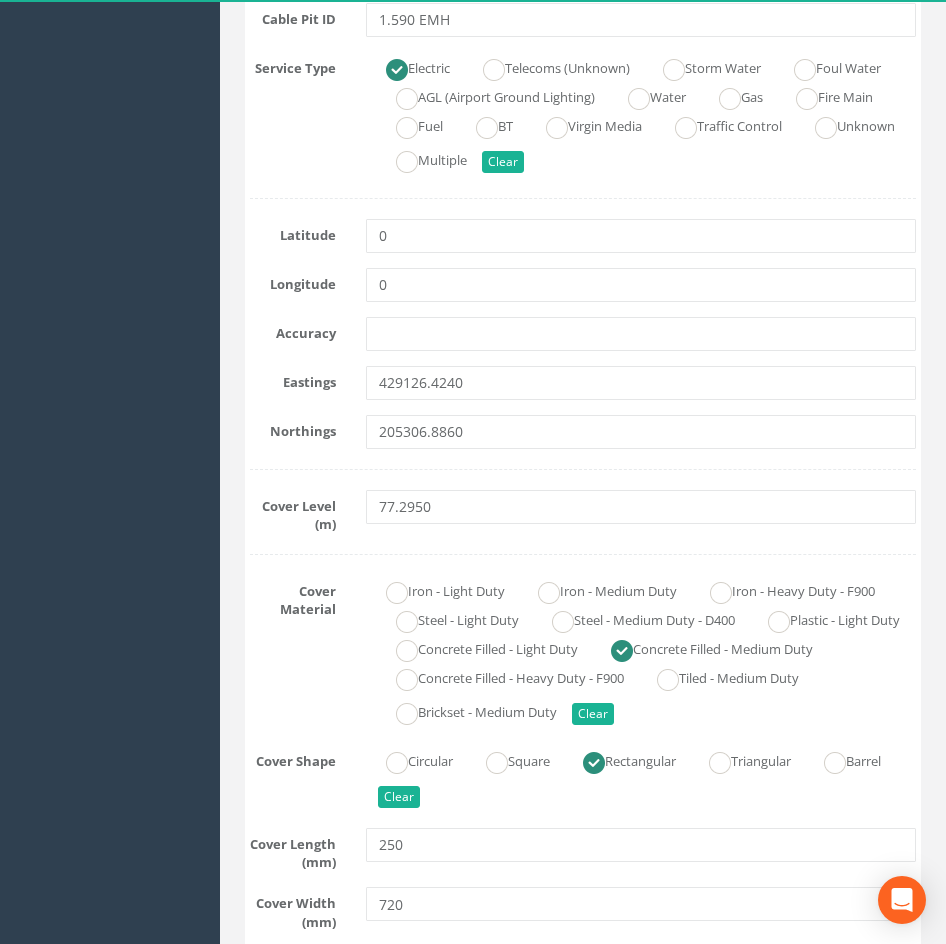 scroll, scrollTop: 200, scrollLeft: 0, axis: vertical 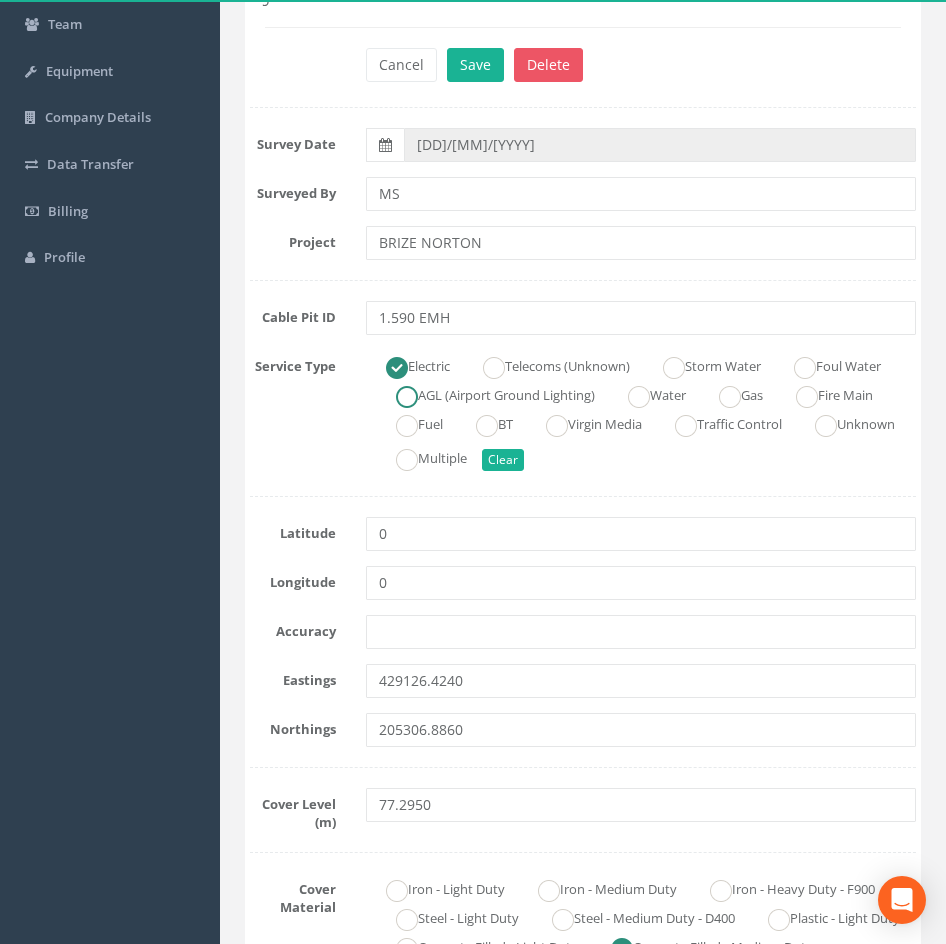 drag, startPoint x: 405, startPoint y: 400, endPoint x: 410, endPoint y: 418, distance: 18.681541 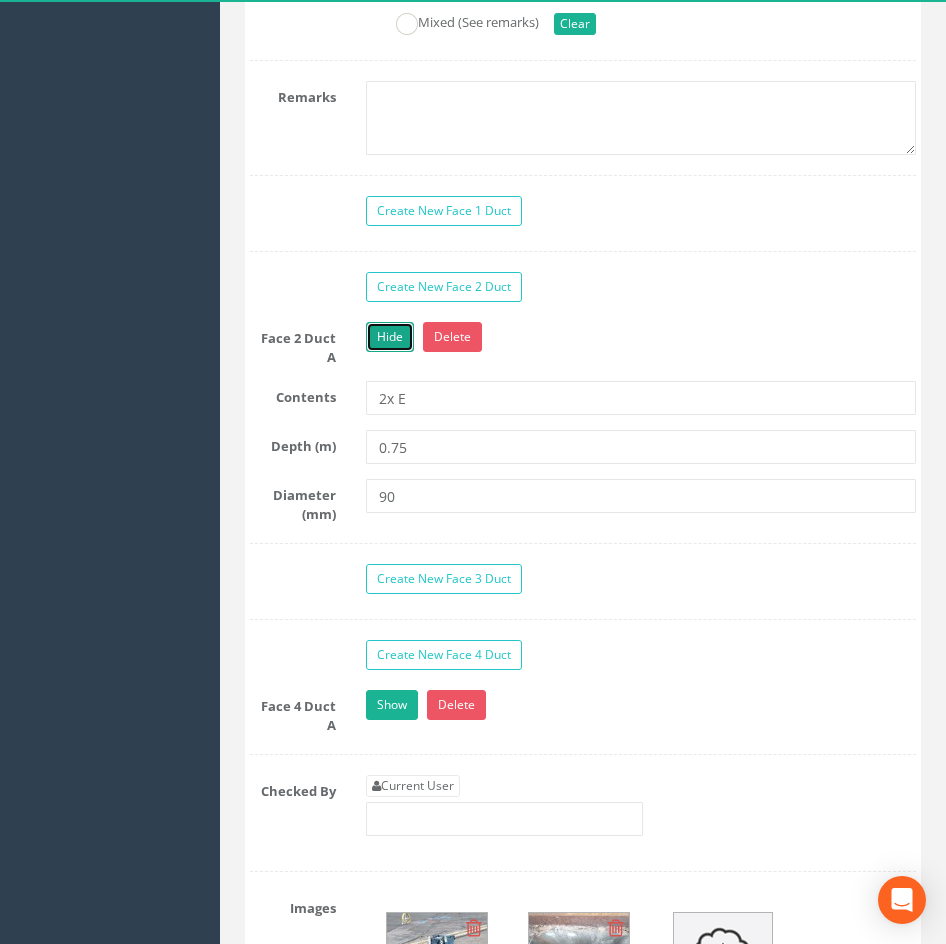 scroll, scrollTop: 2100, scrollLeft: 0, axis: vertical 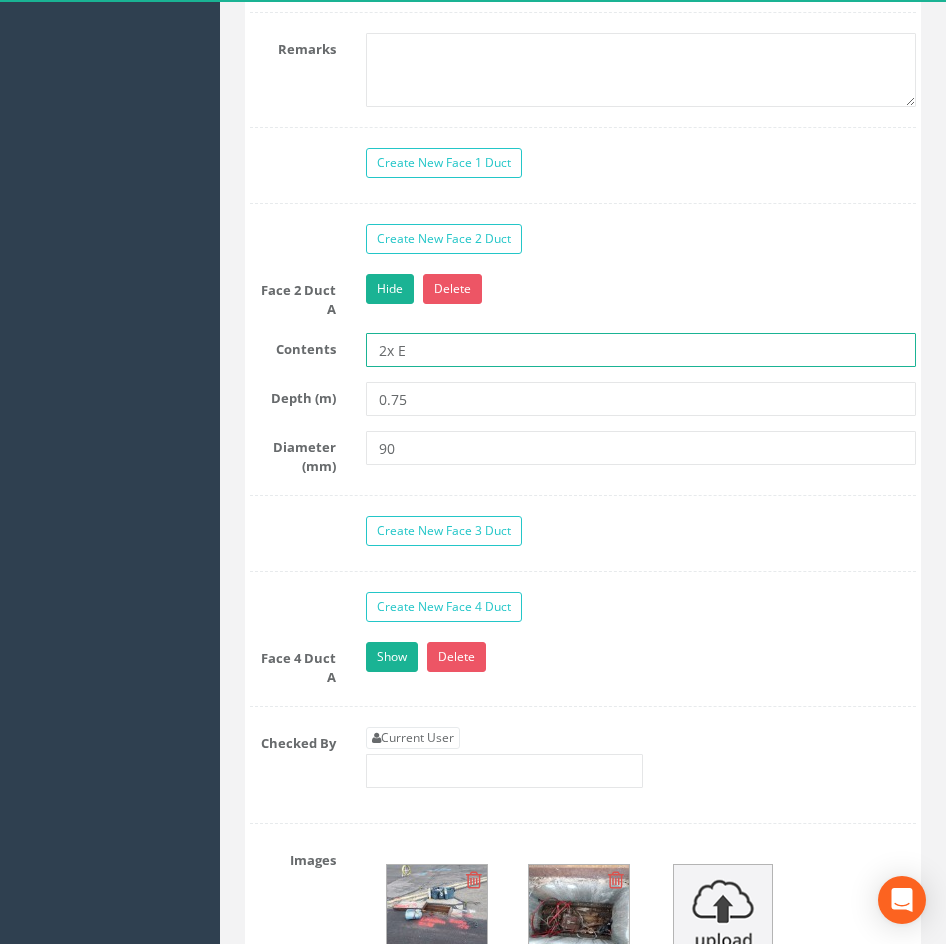 click on "2x E" at bounding box center [641, 350] 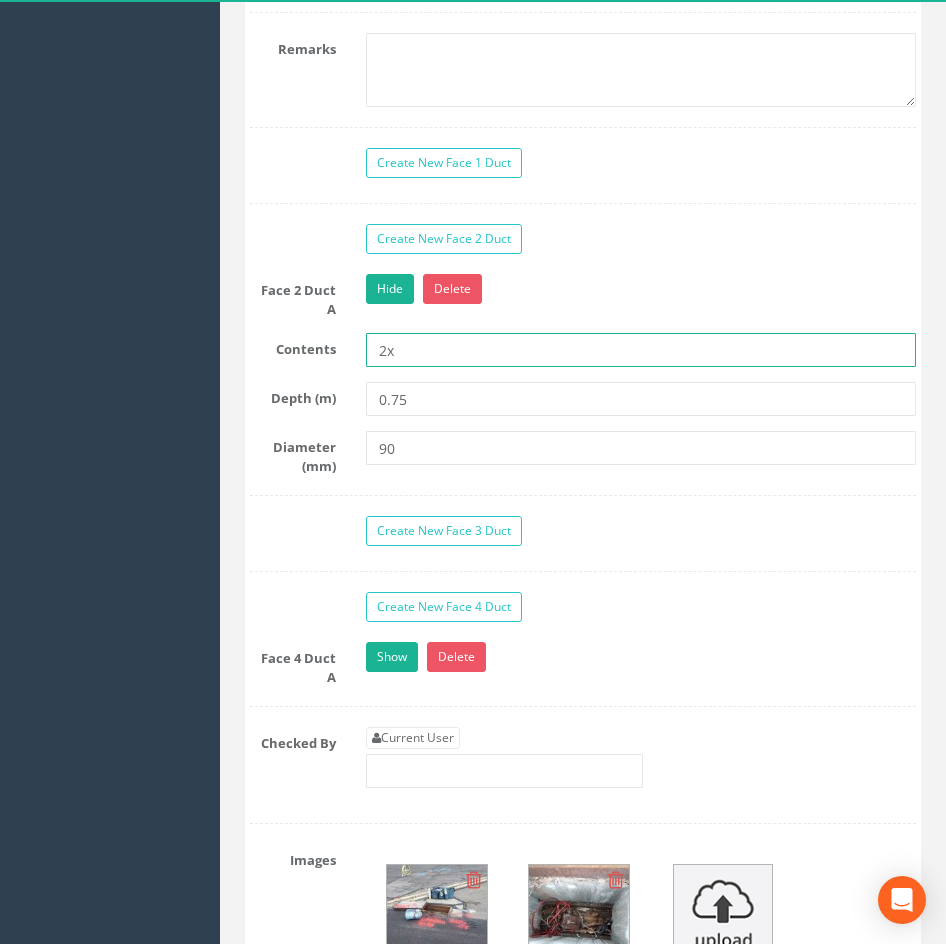 type on "2x AGL" 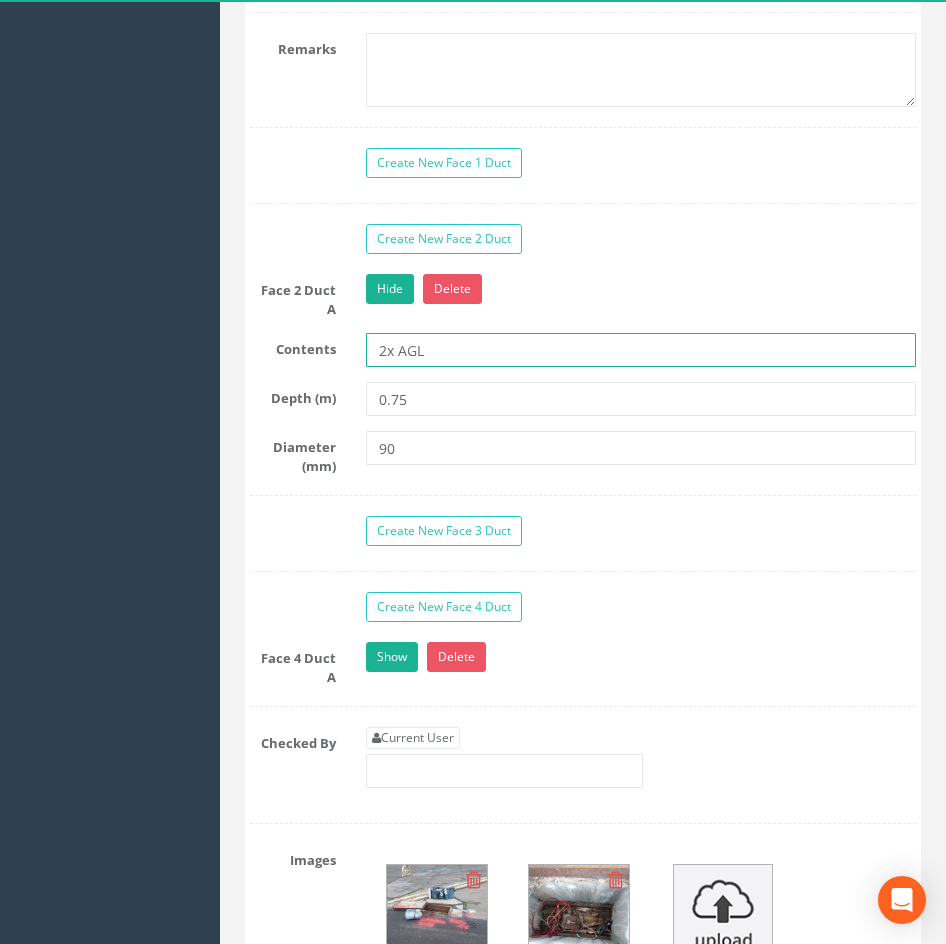 scroll, scrollTop: 2200, scrollLeft: 0, axis: vertical 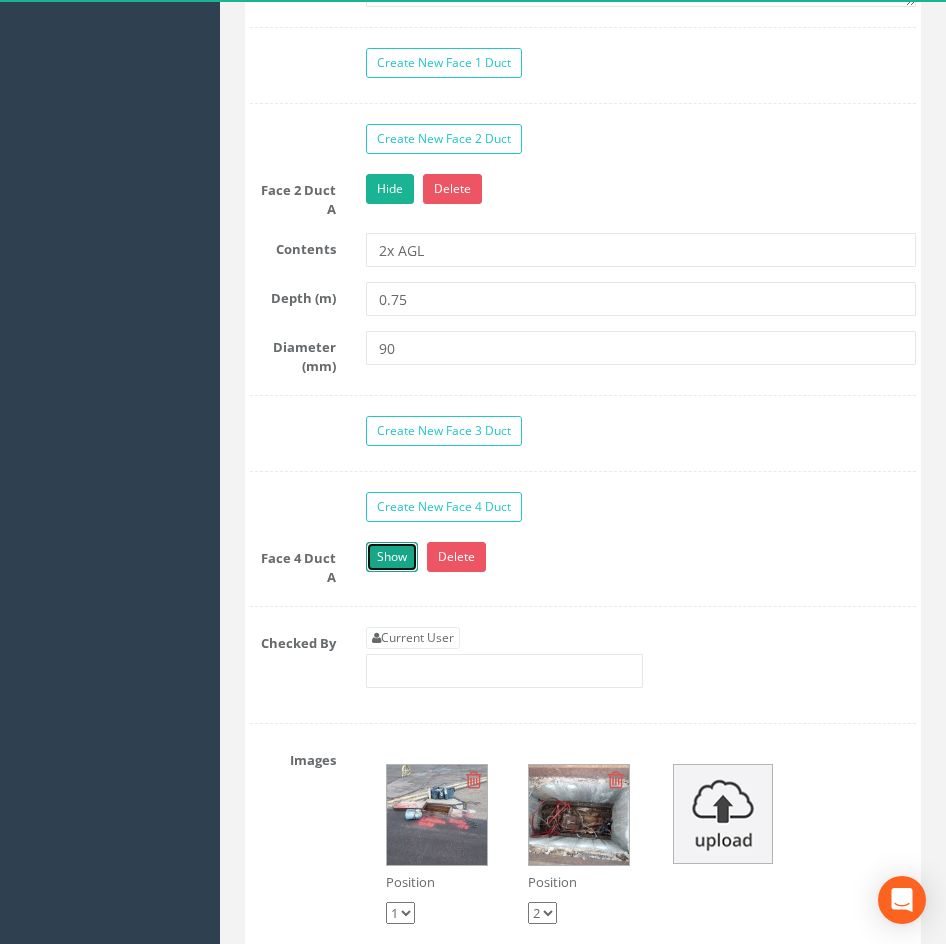 click on "Show" at bounding box center [392, 557] 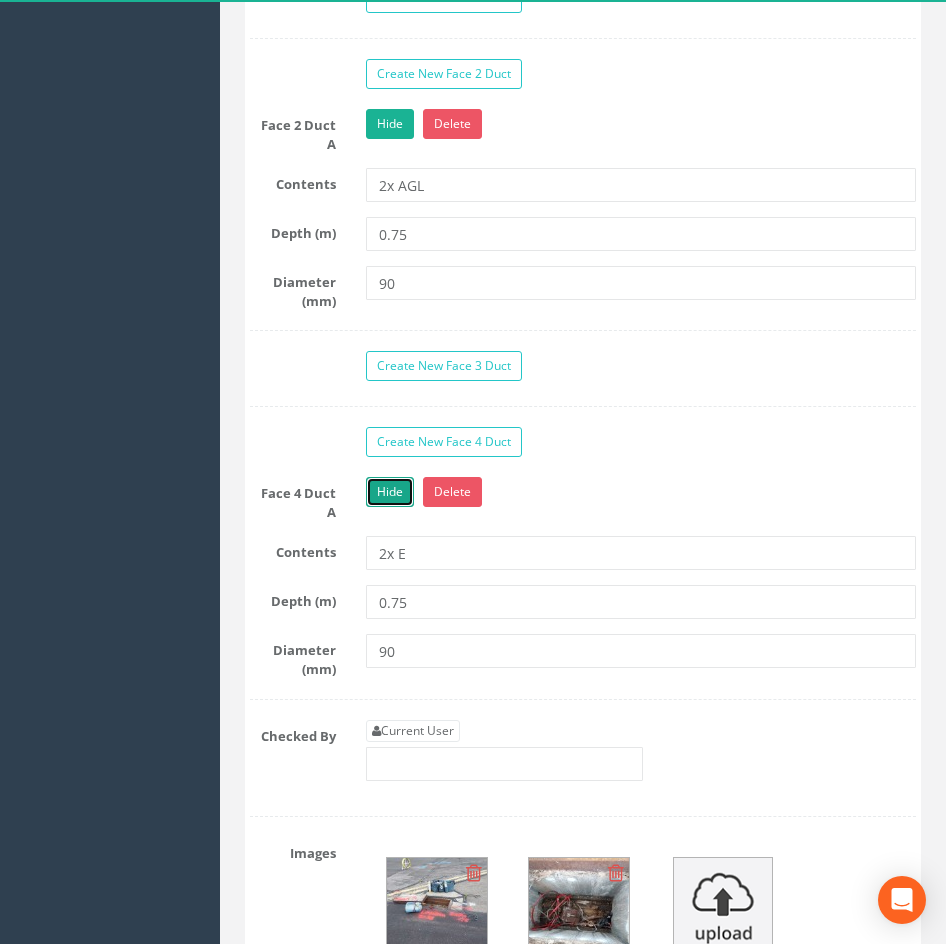 scroll, scrollTop: 2300, scrollLeft: 0, axis: vertical 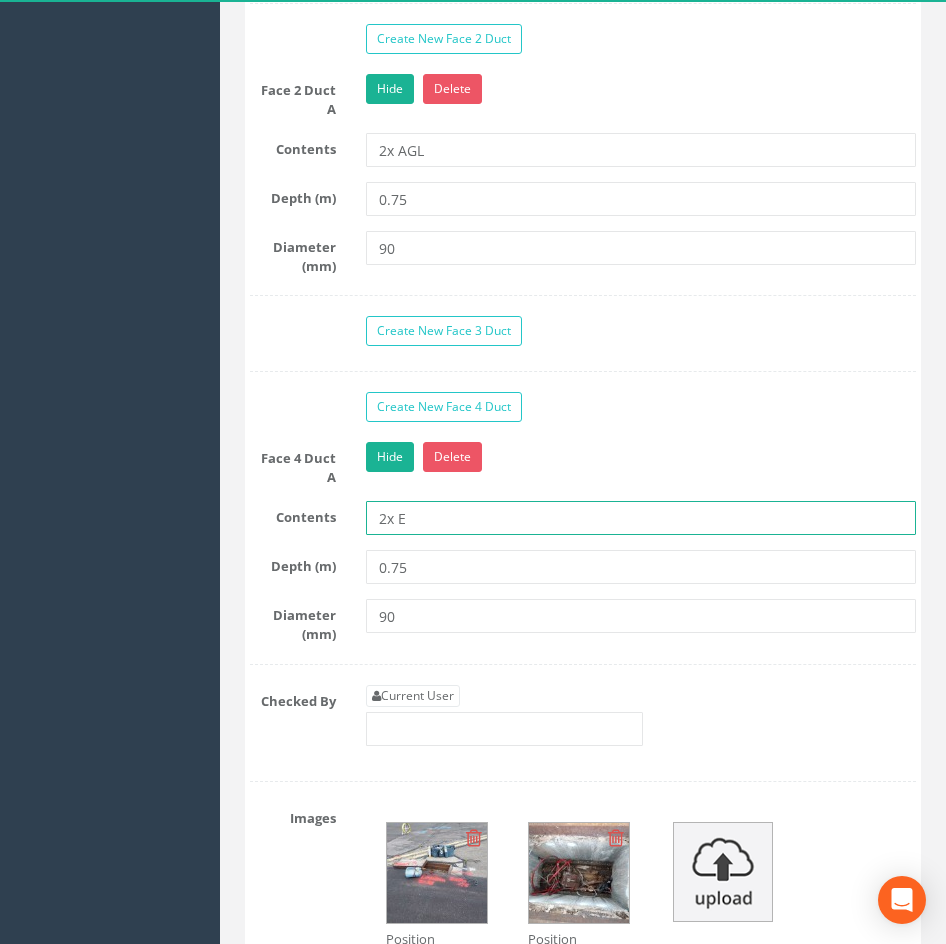 click on "2x E" at bounding box center (641, 518) 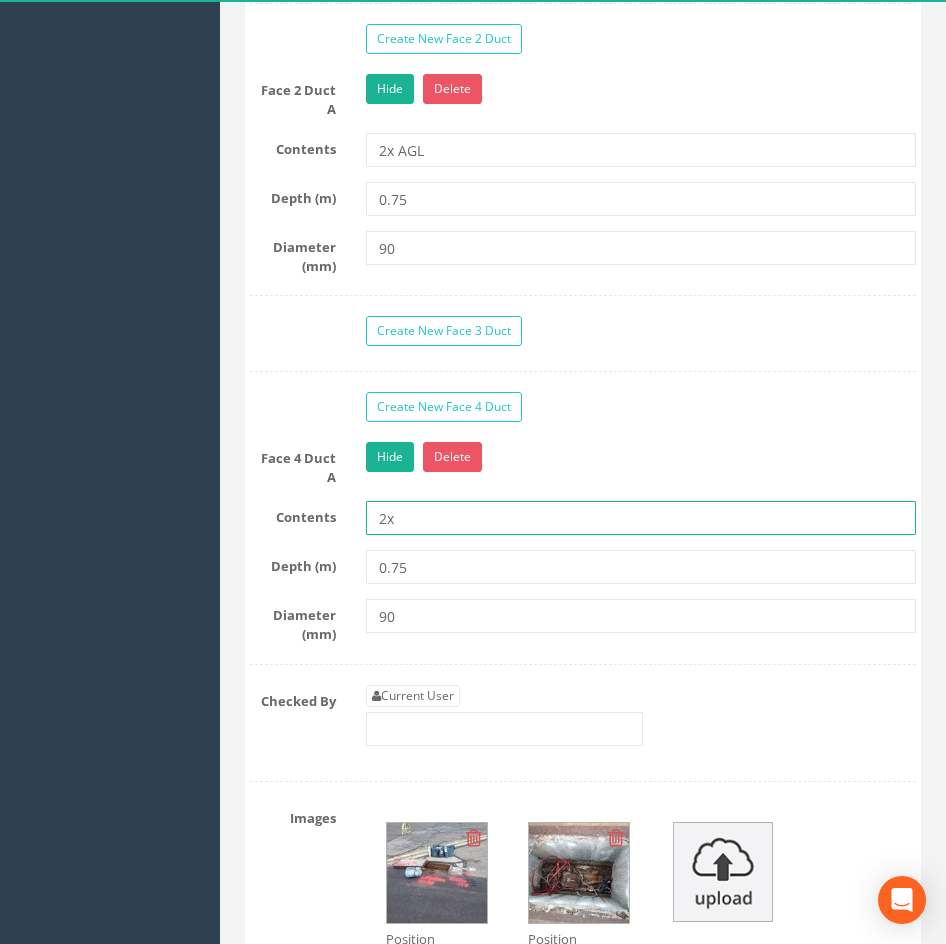type on "2x AGL" 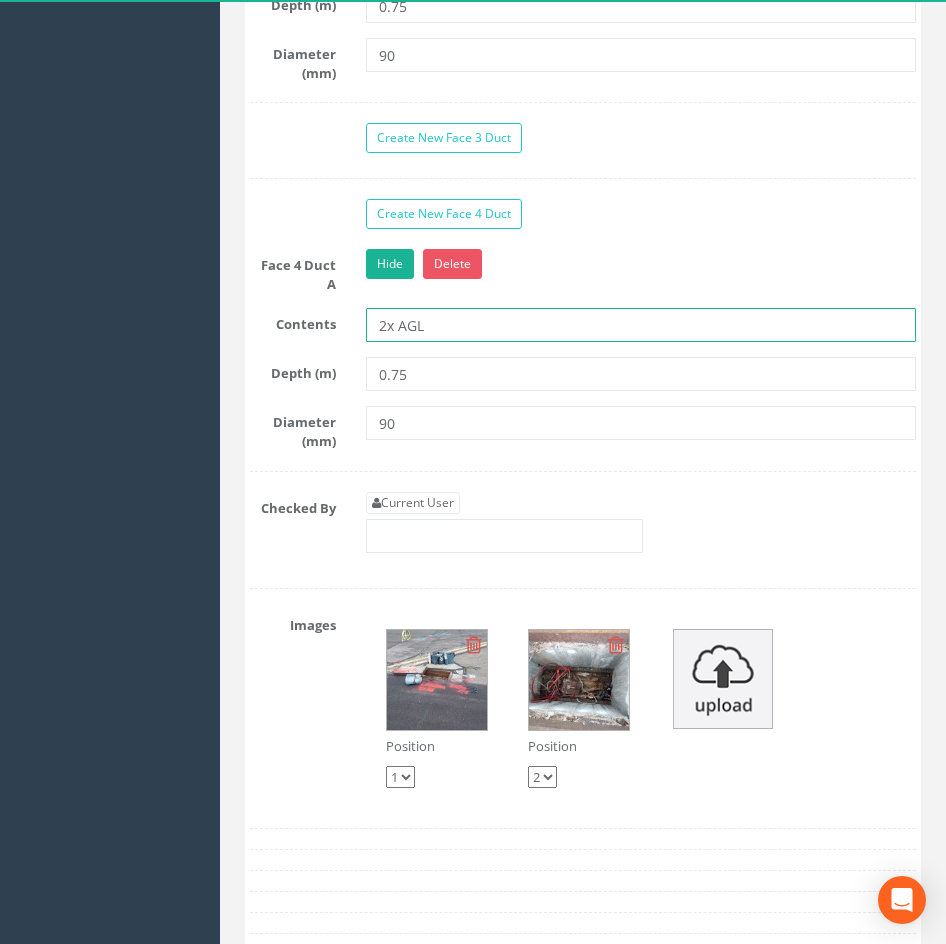 scroll, scrollTop: 2500, scrollLeft: 0, axis: vertical 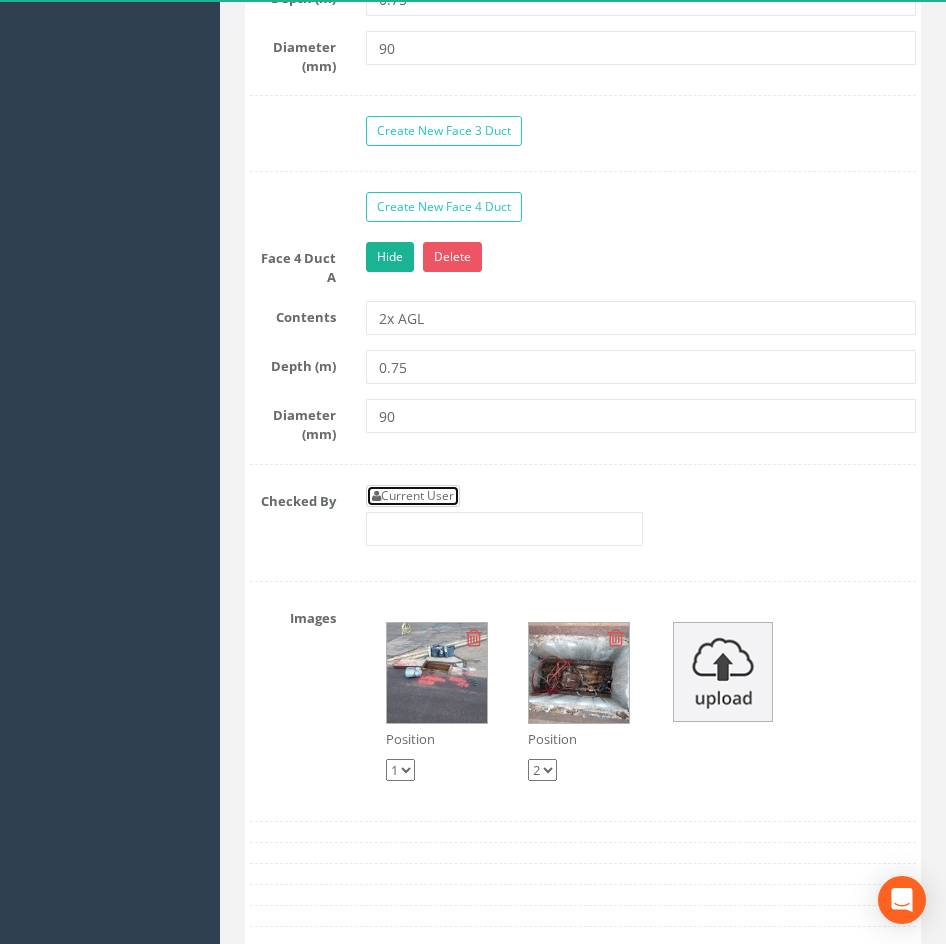 click on "Current User" at bounding box center [413, 496] 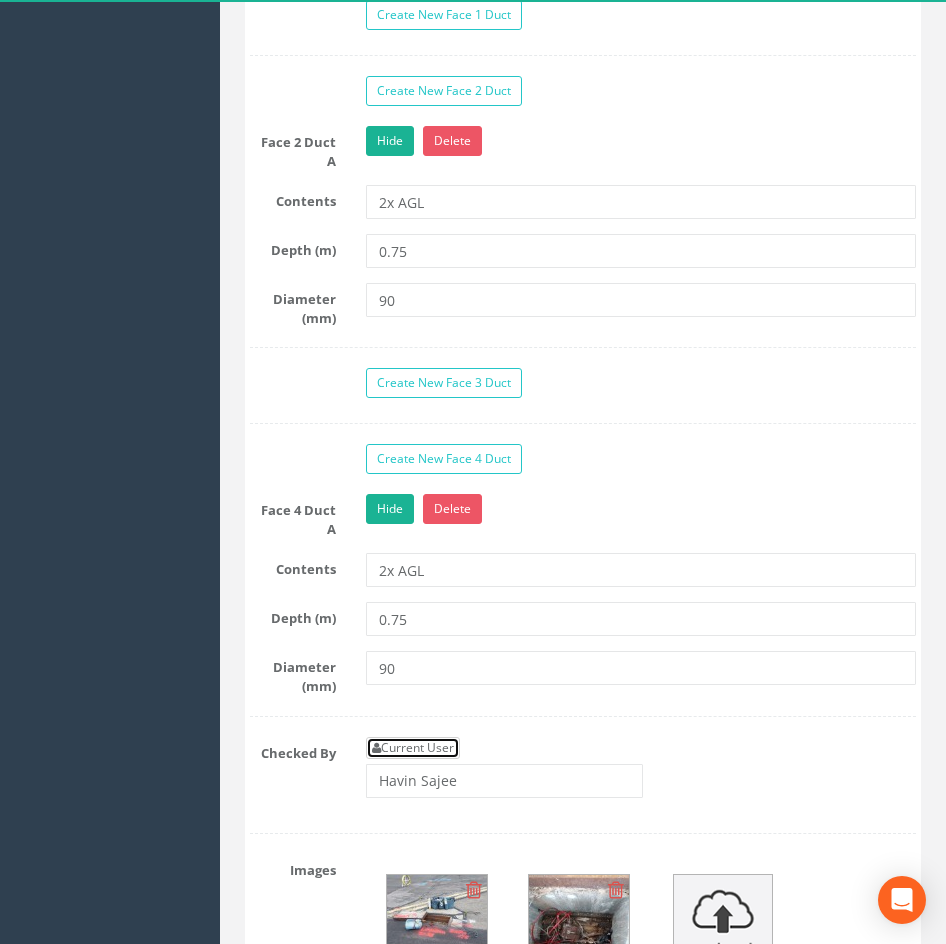scroll, scrollTop: 2100, scrollLeft: 0, axis: vertical 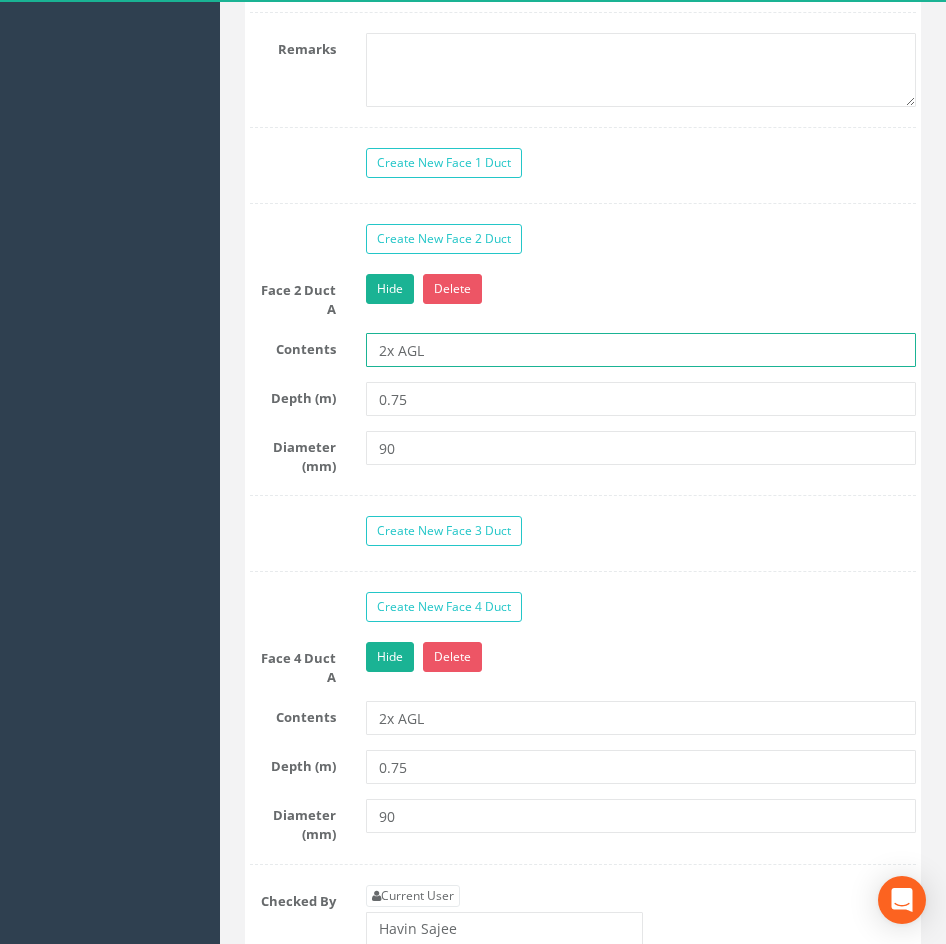 click on "2x AGL" at bounding box center [641, 350] 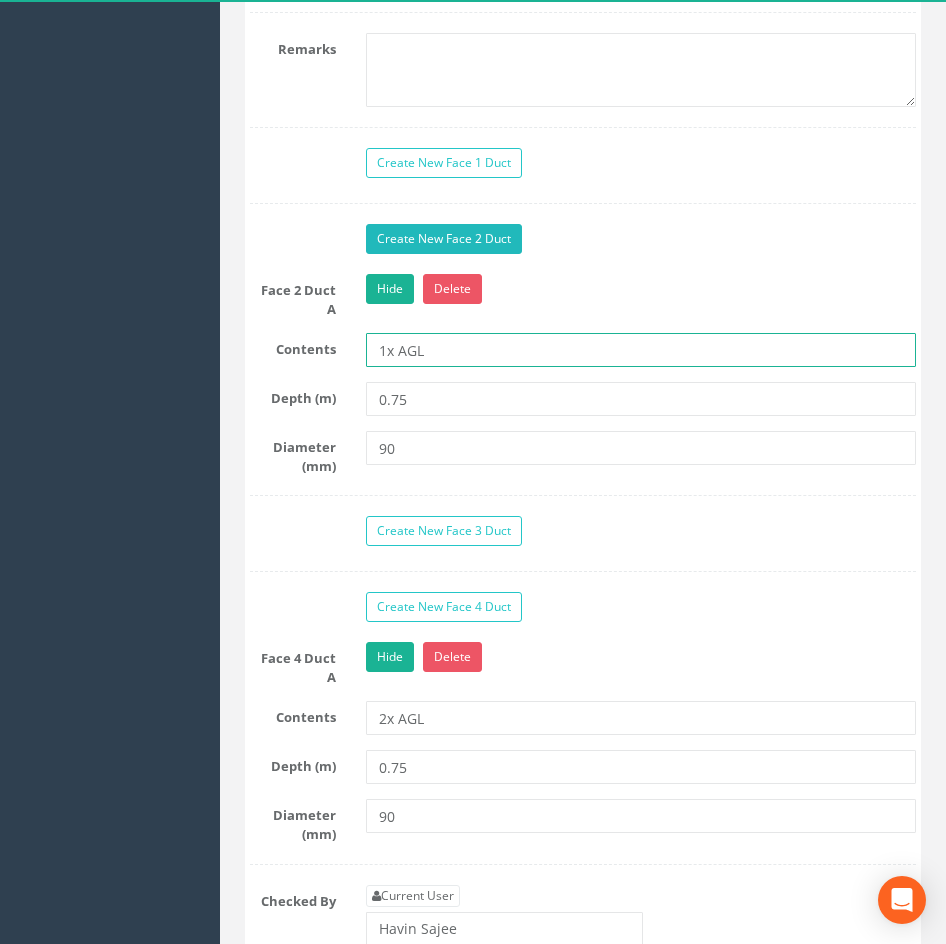 type on "1x AGL" 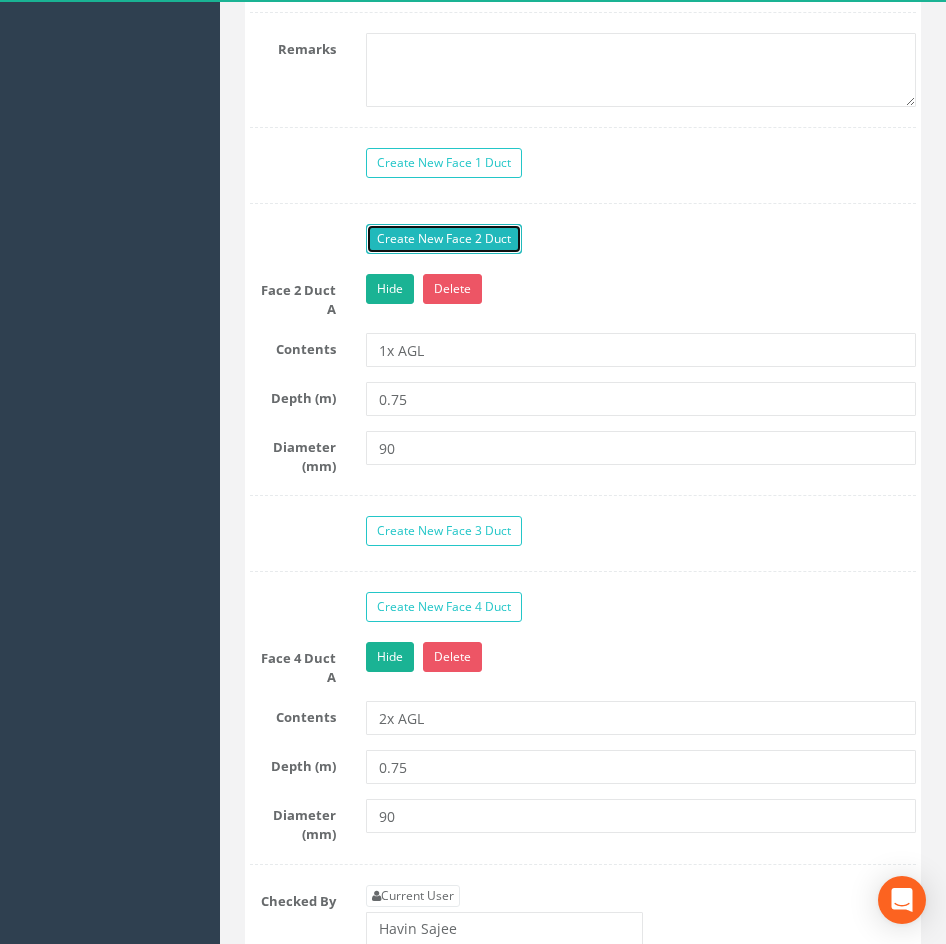 click on "Create New Face 2 Duct" at bounding box center (444, 239) 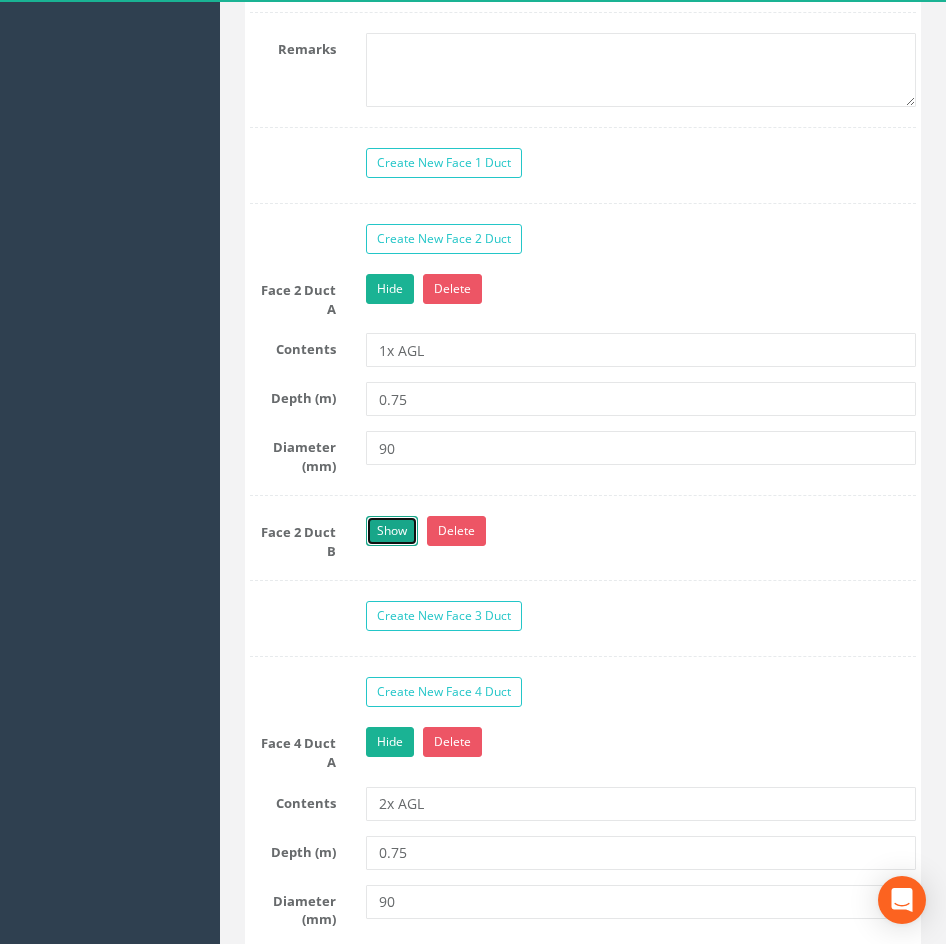 click on "Show" at bounding box center [392, 531] 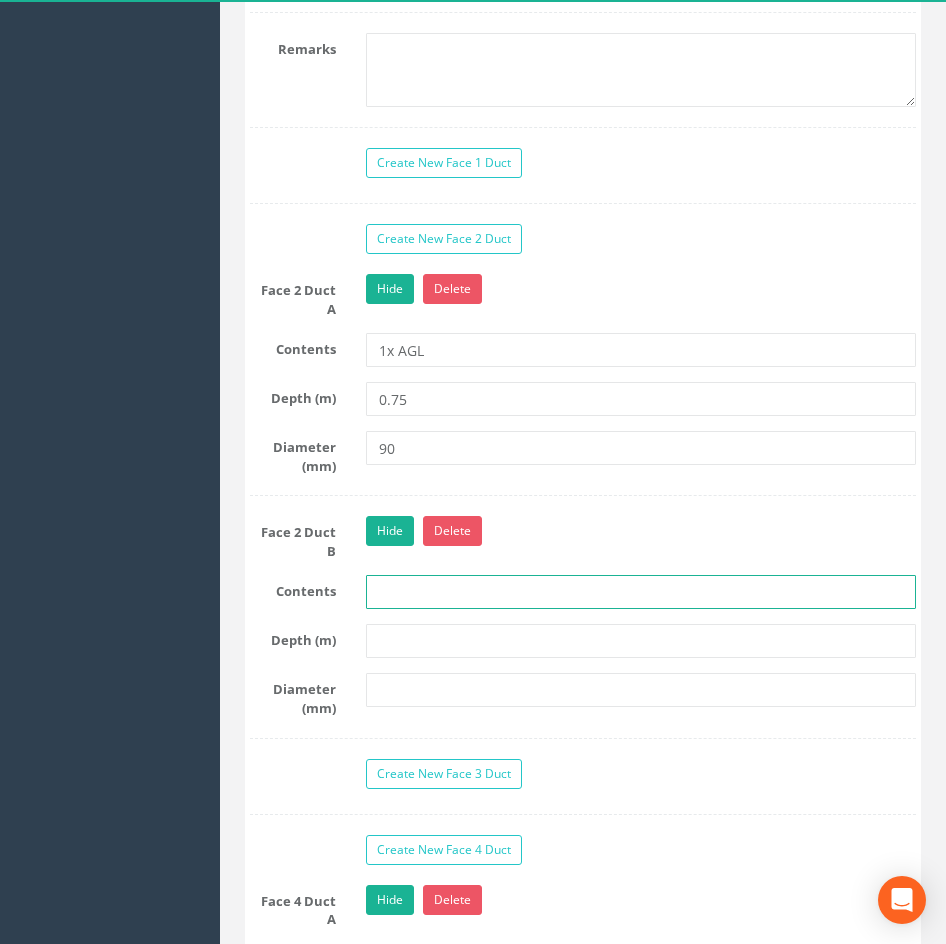 click at bounding box center (641, 592) 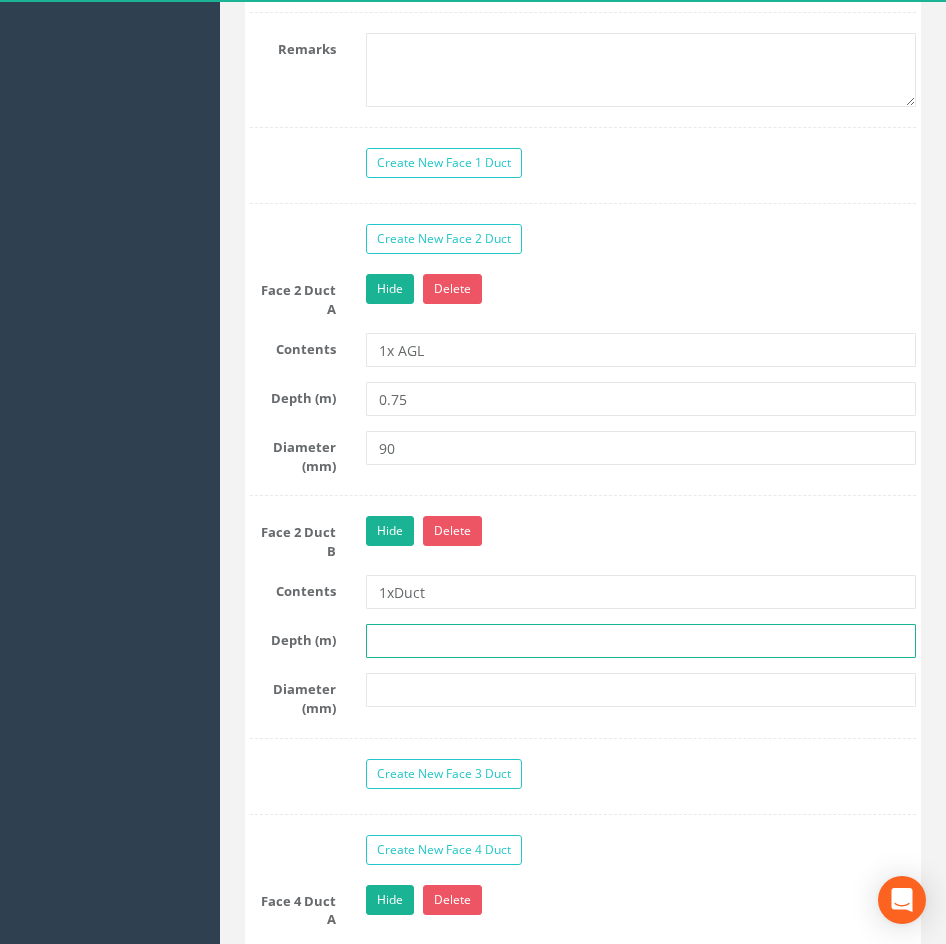 click at bounding box center (641, 641) 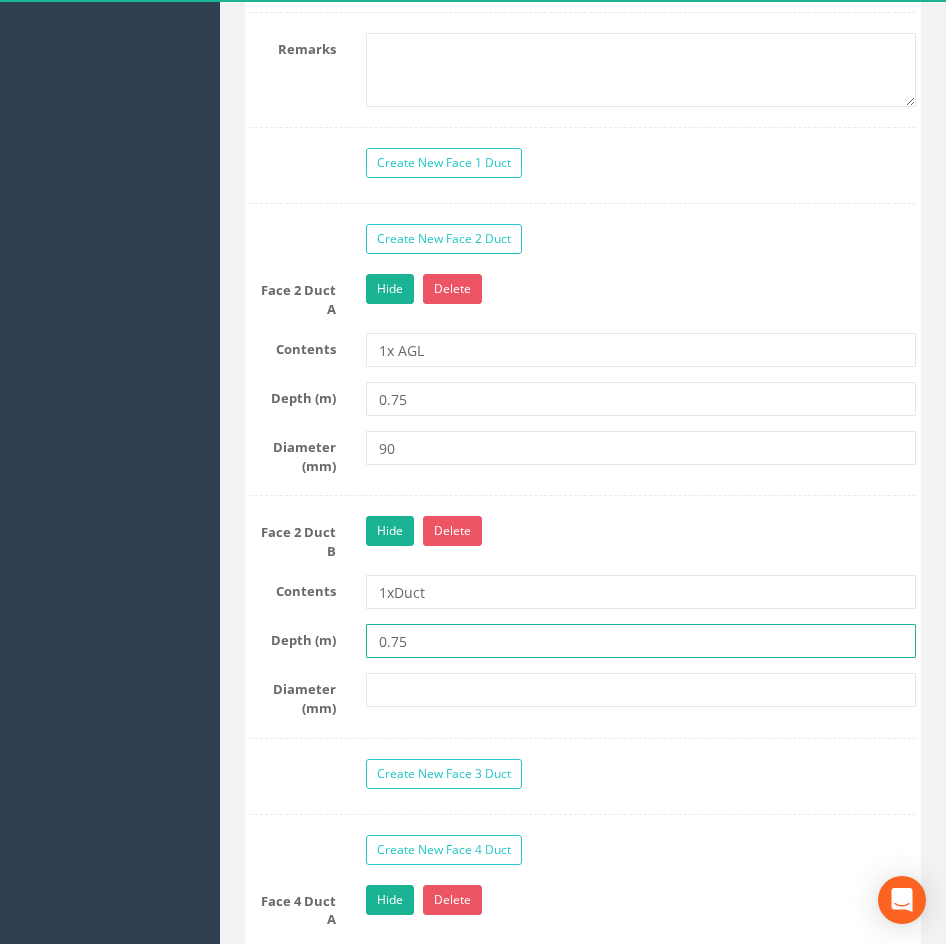 type on "0.75" 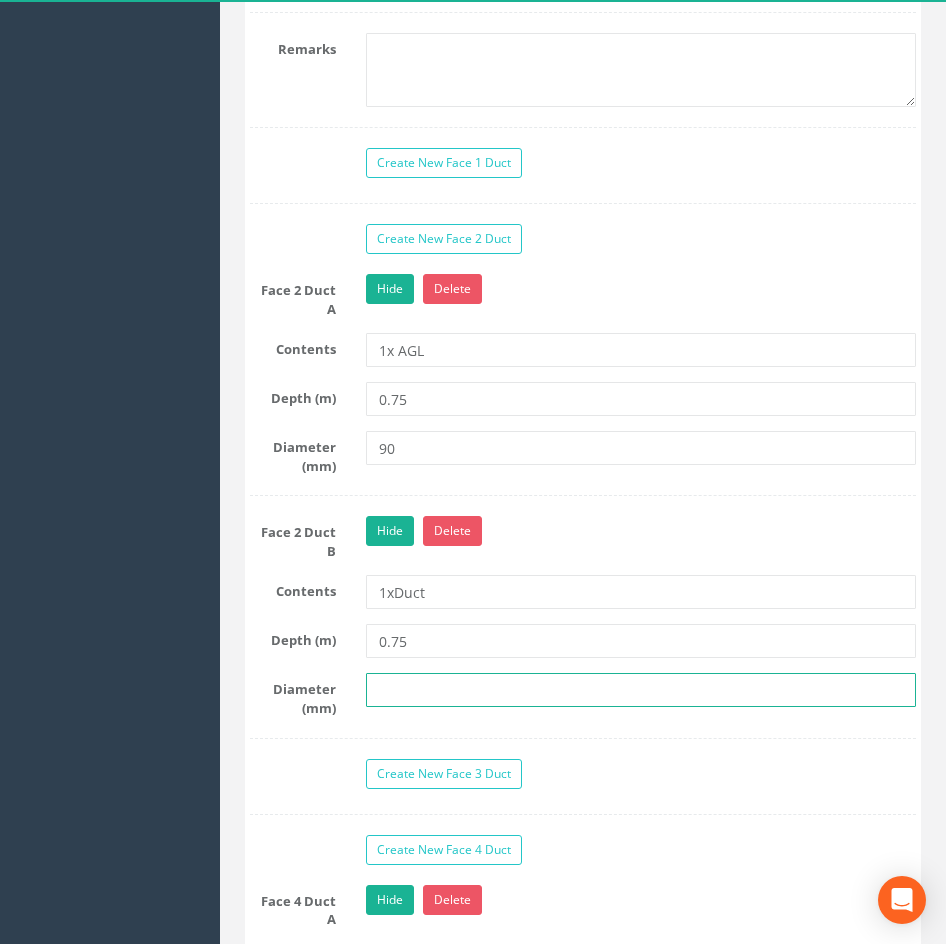 click at bounding box center [641, 690] 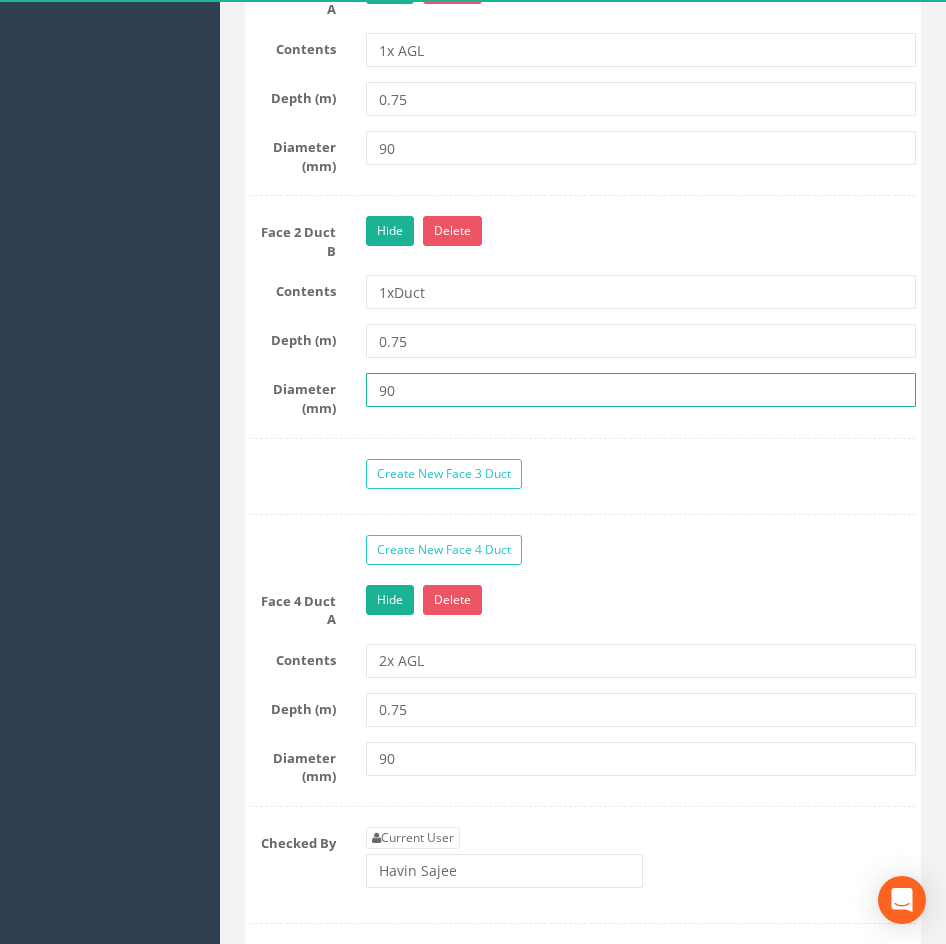scroll, scrollTop: 2500, scrollLeft: 0, axis: vertical 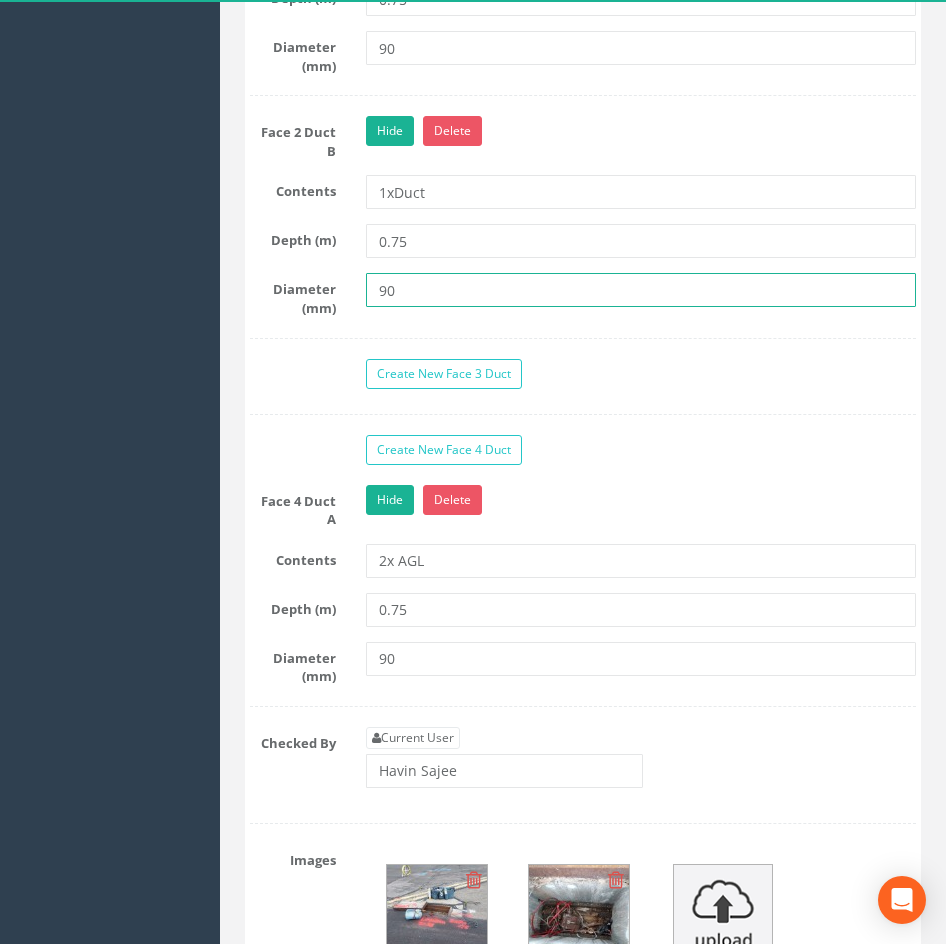 type on "90" 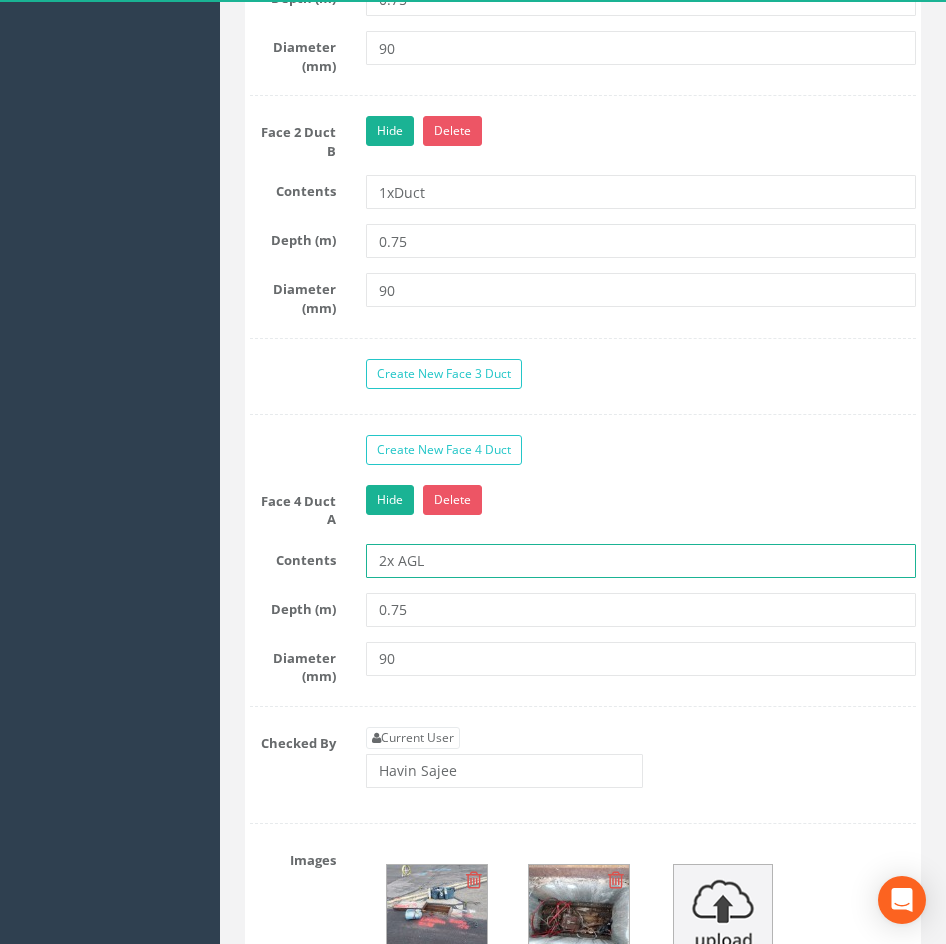 click on "2x AGL" at bounding box center (641, 561) 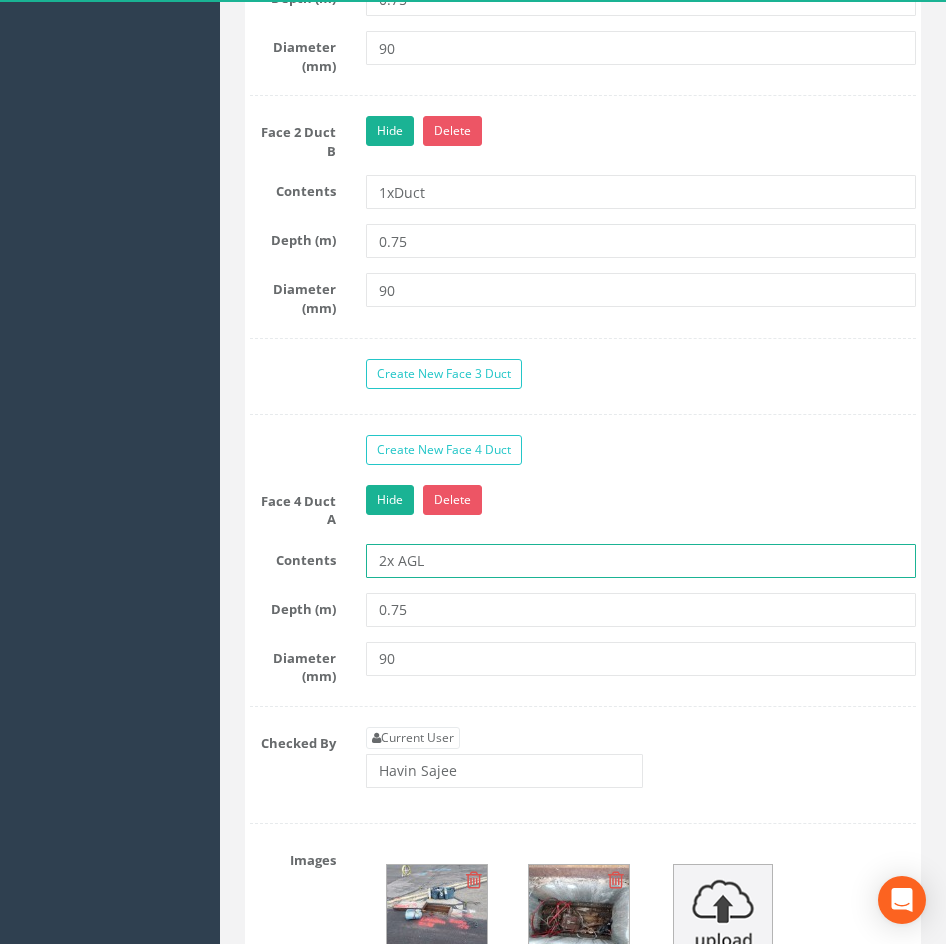 click on "2x AGL" at bounding box center [641, 561] 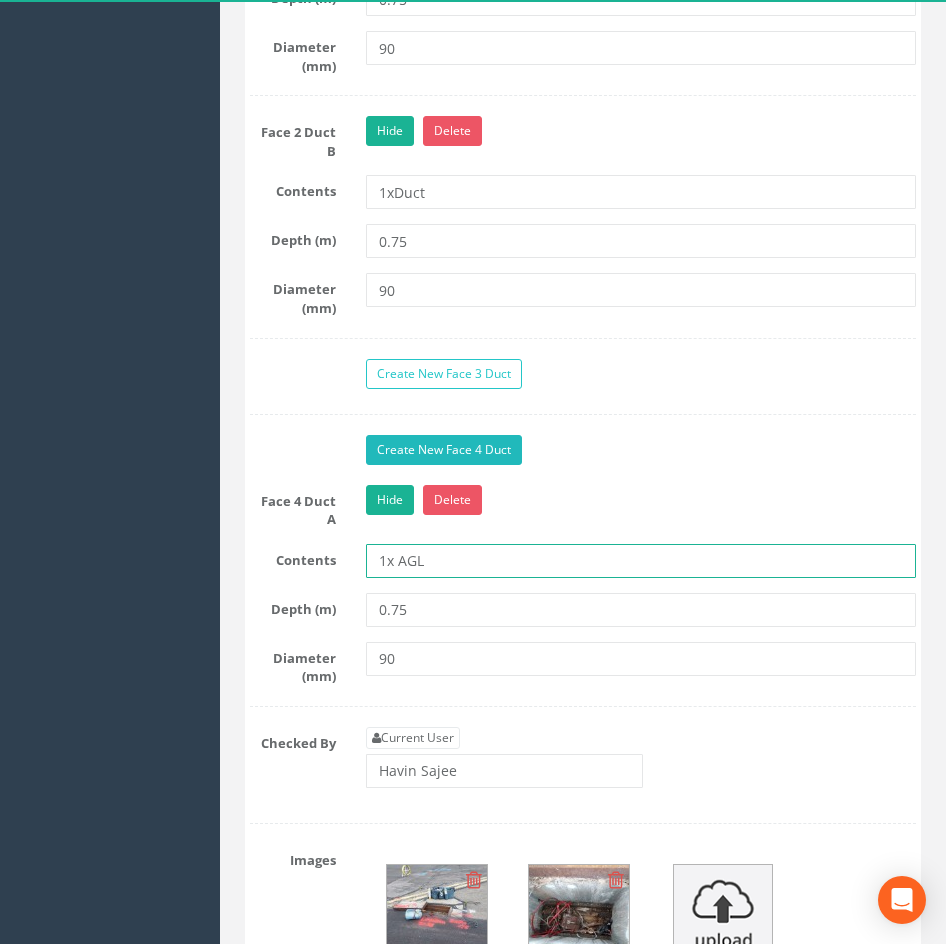 type on "1x AGL" 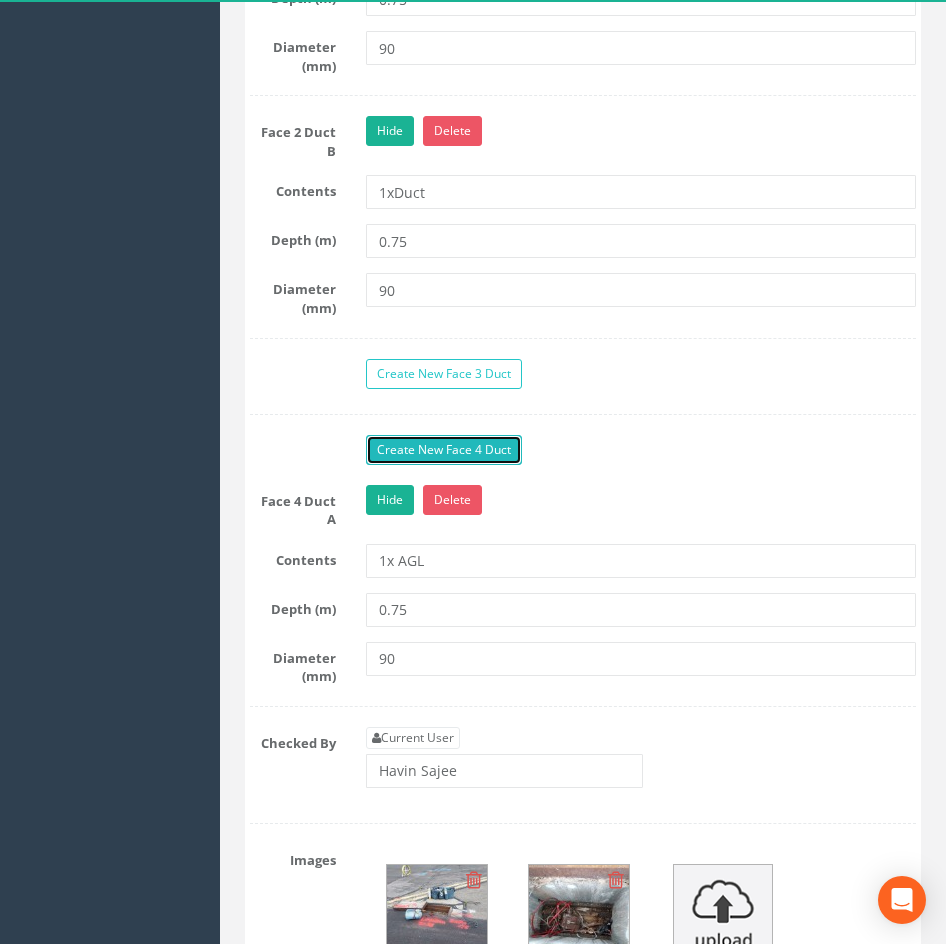 click on "Create New Face 4 Duct" at bounding box center [444, 450] 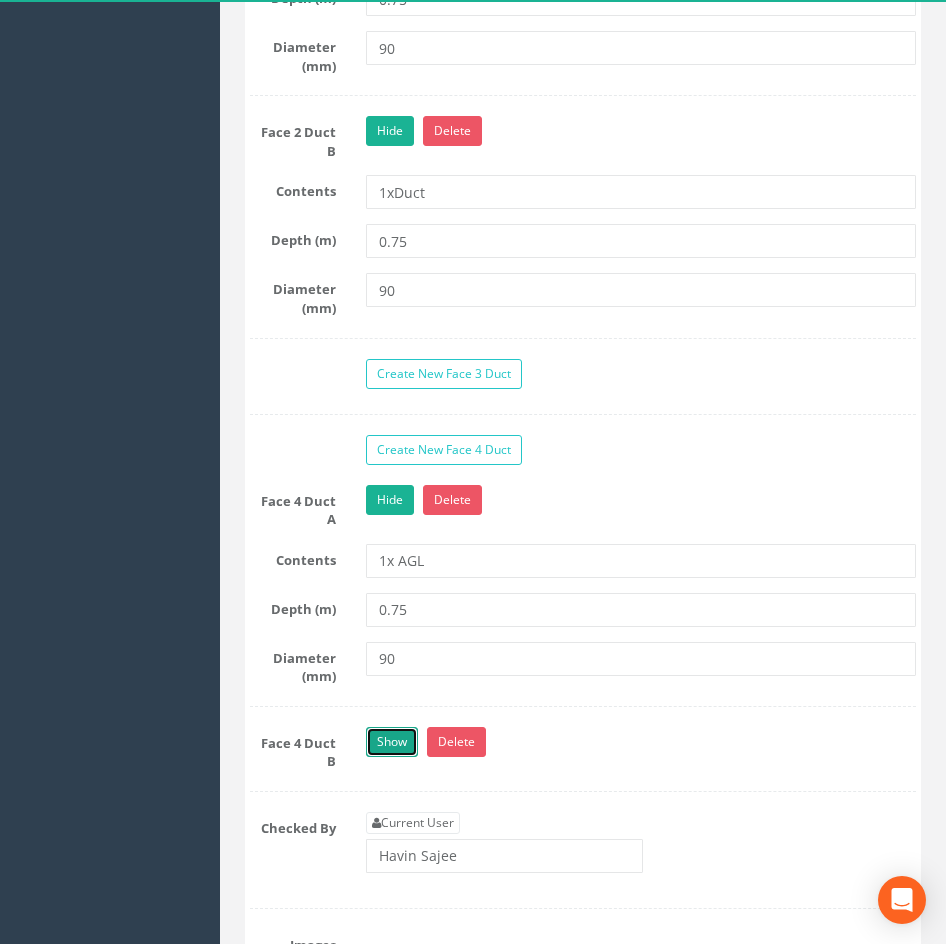 click on "Show" at bounding box center [392, 742] 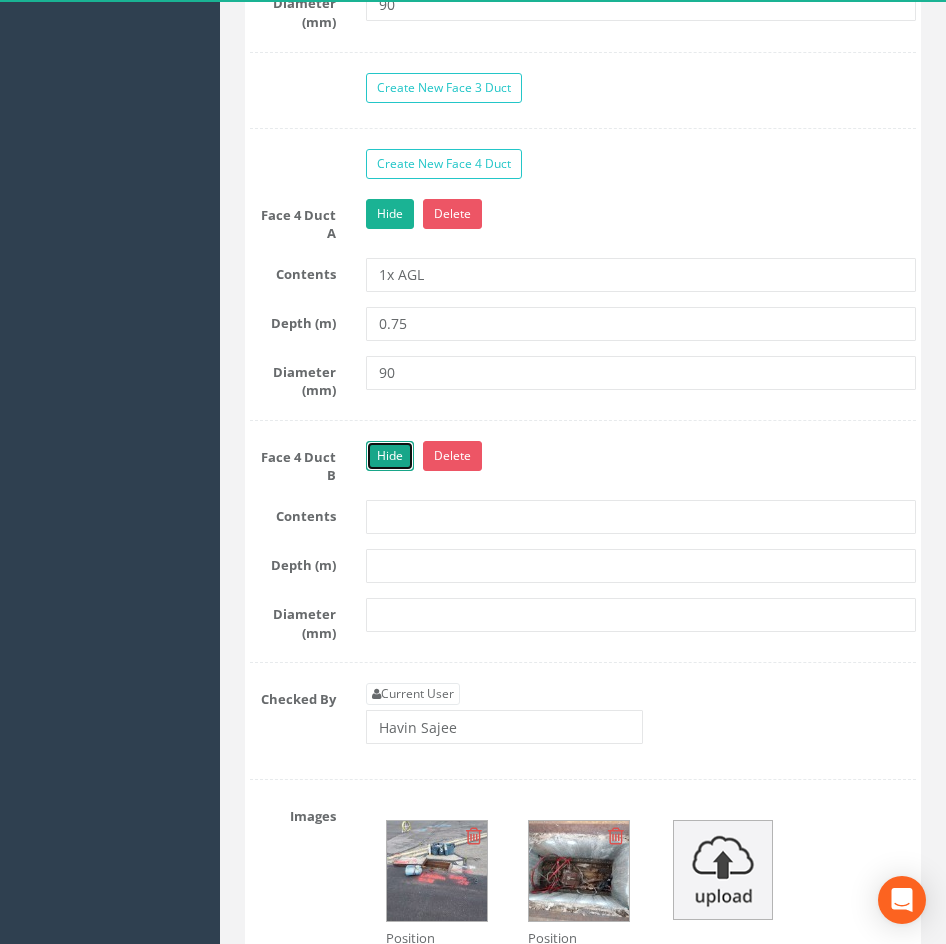 scroll, scrollTop: 2800, scrollLeft: 0, axis: vertical 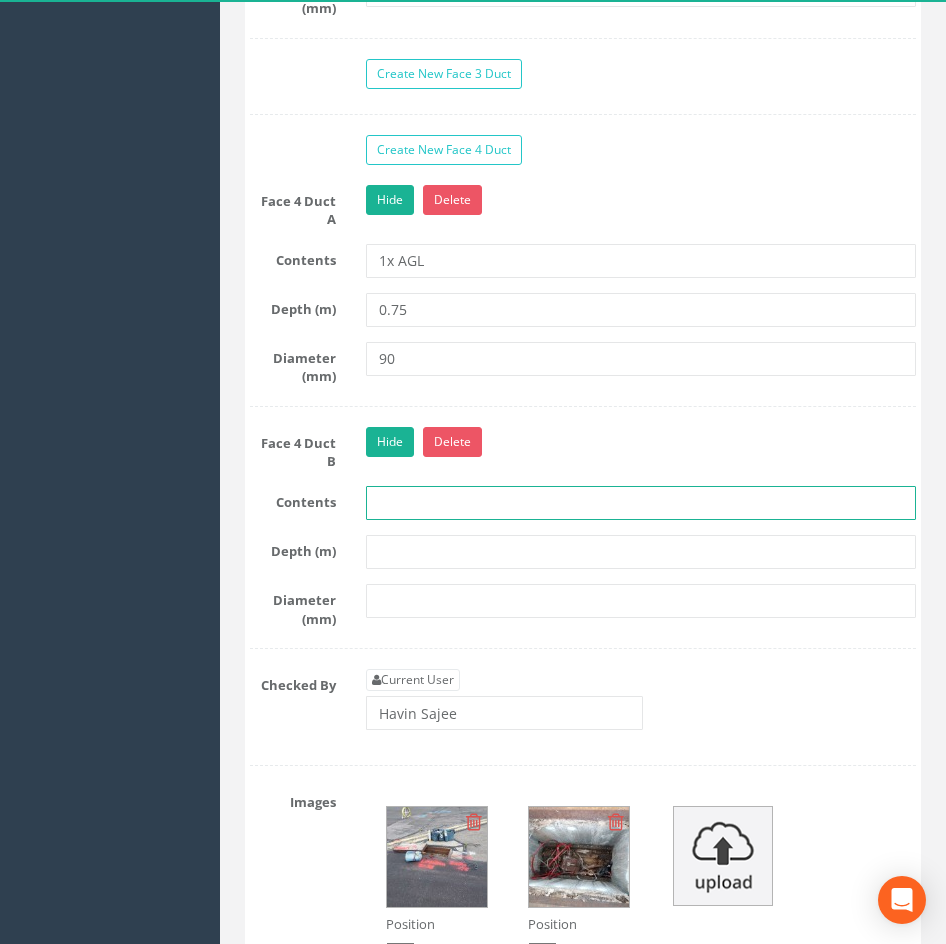 click at bounding box center [641, 503] 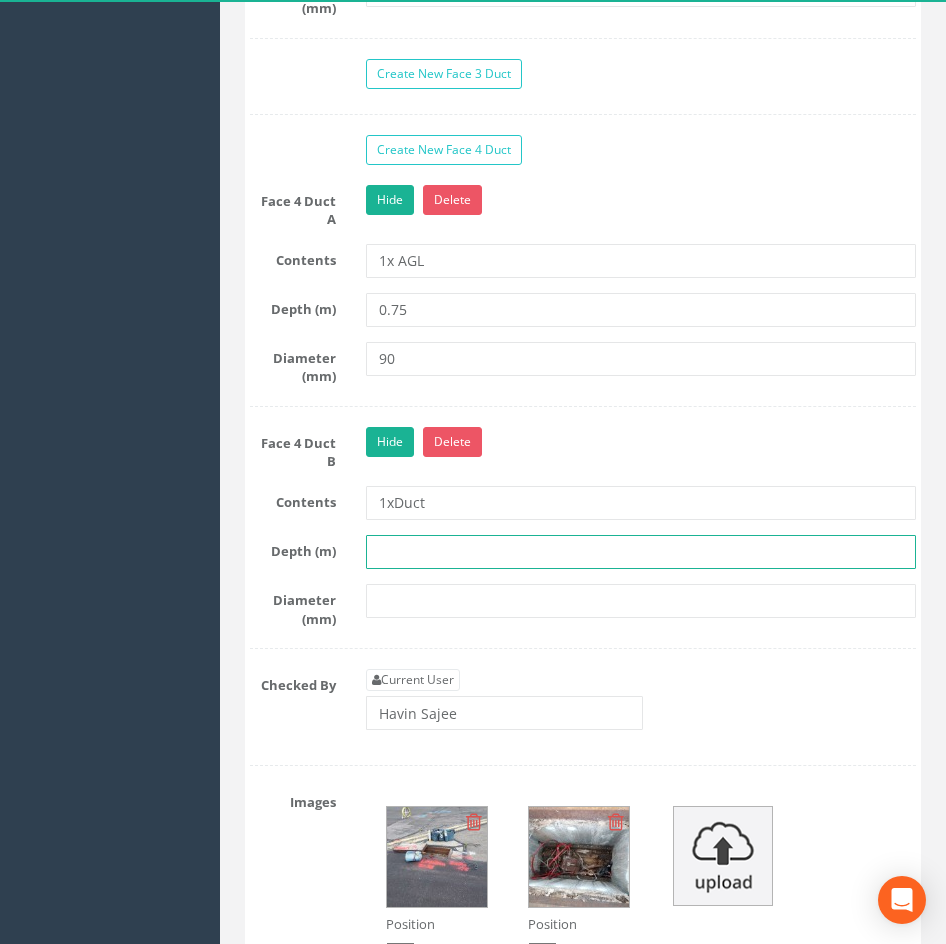 click at bounding box center [641, 552] 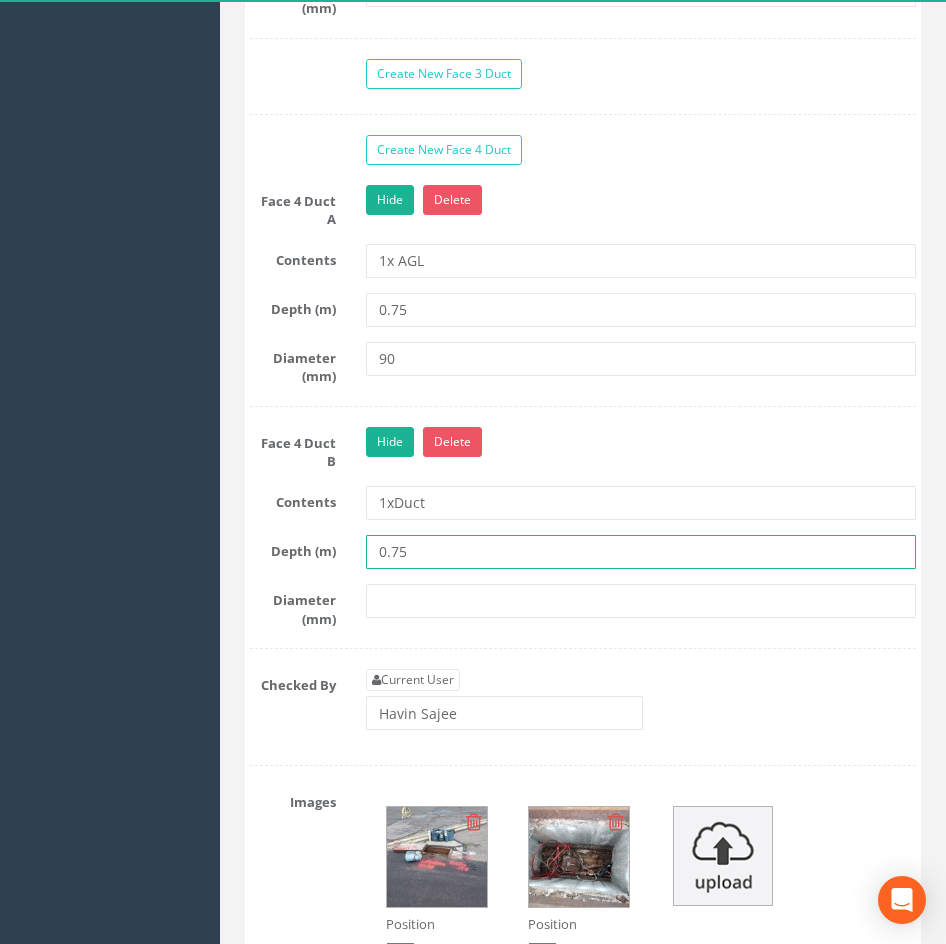 type on "0.75" 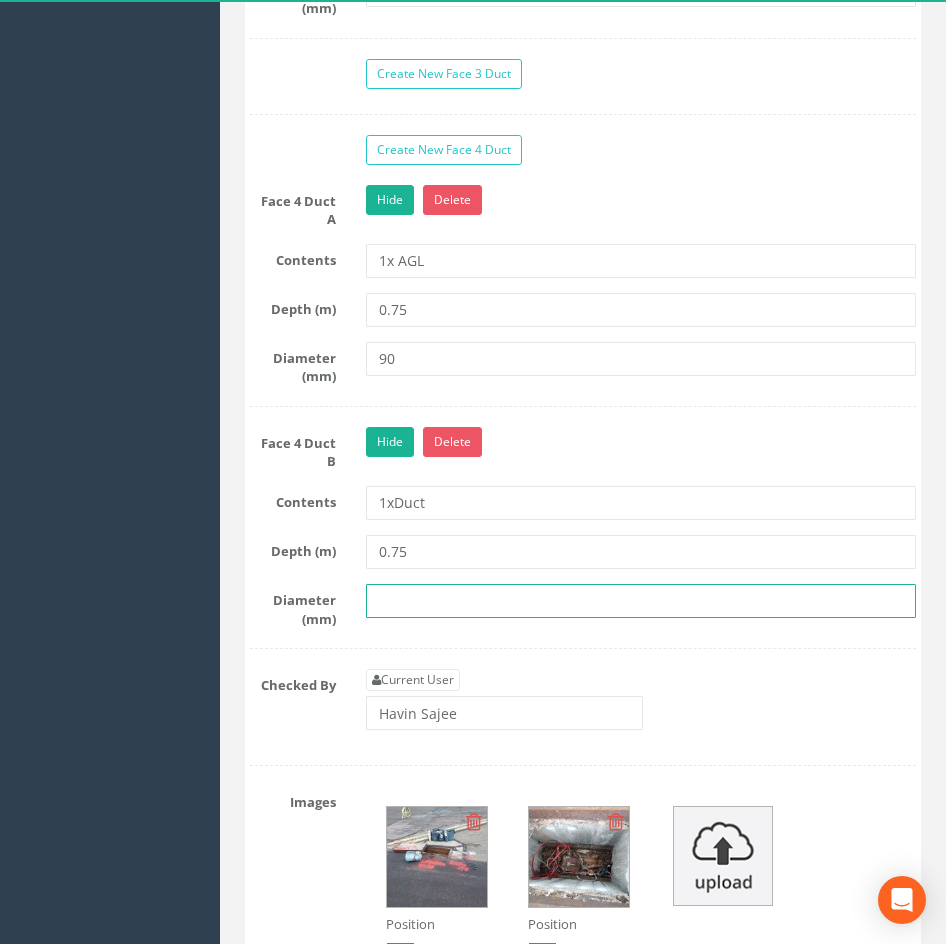 click at bounding box center (641, 601) 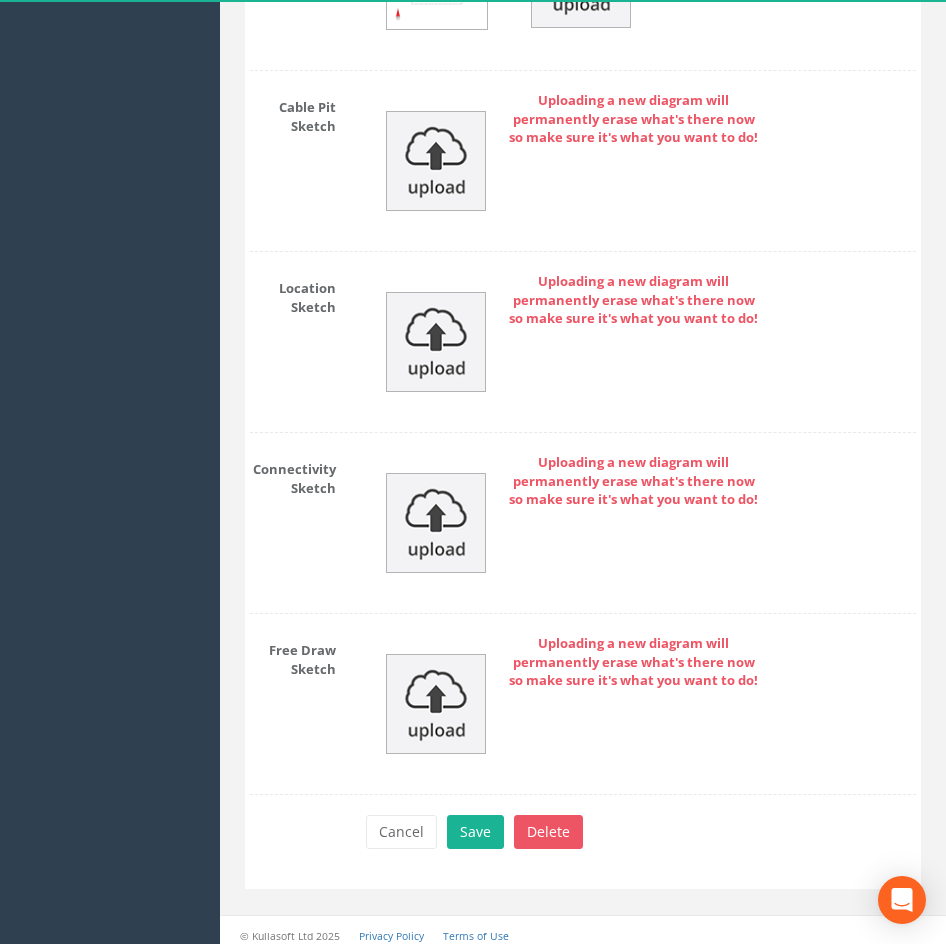 scroll, scrollTop: 4201, scrollLeft: 0, axis: vertical 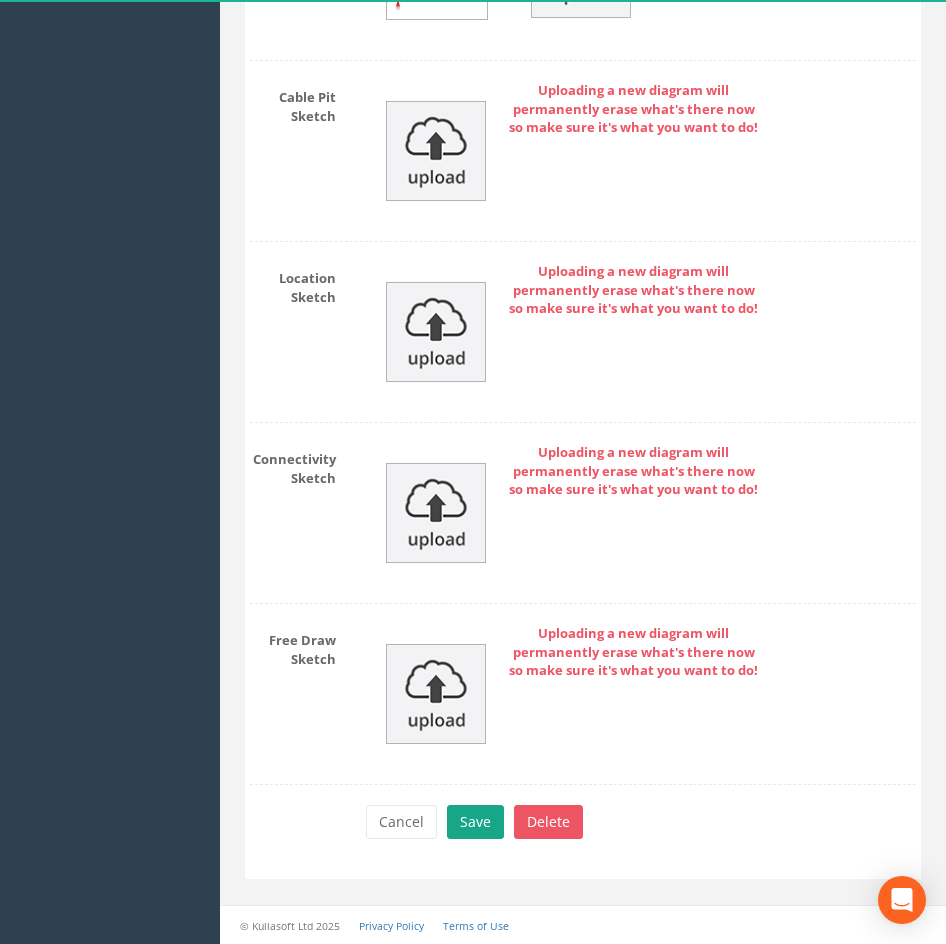 type on "90" 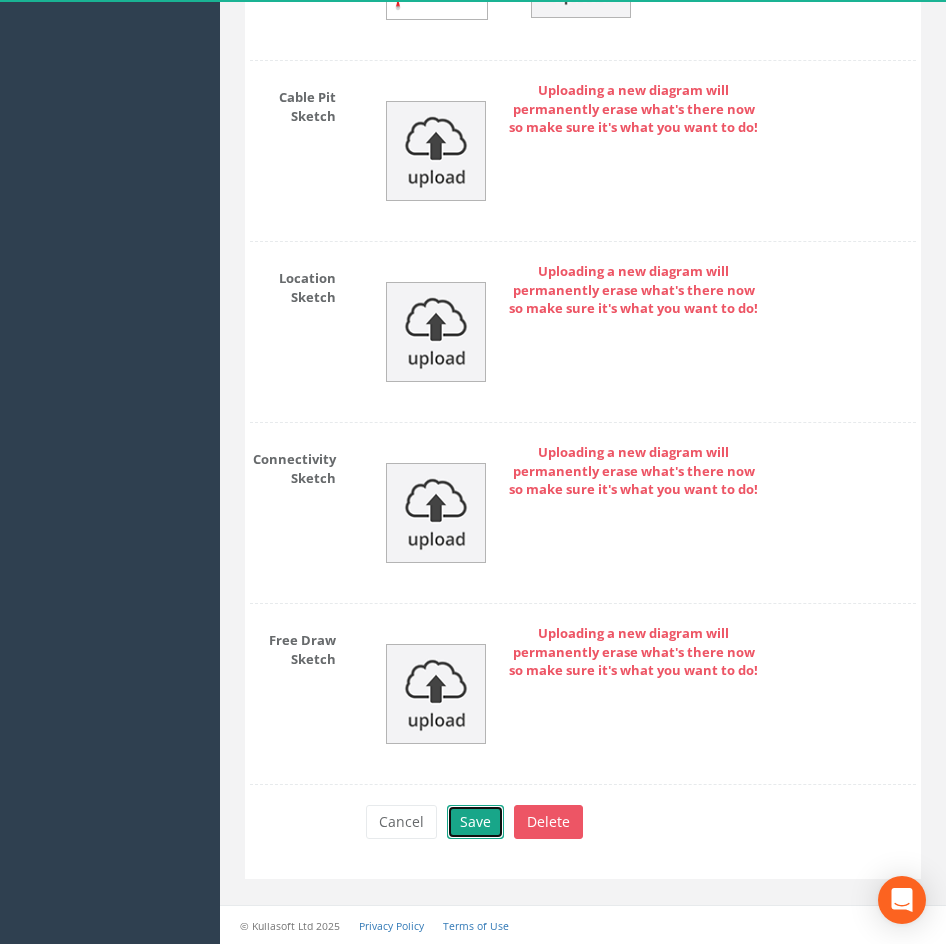 click on "Save" at bounding box center (475, 822) 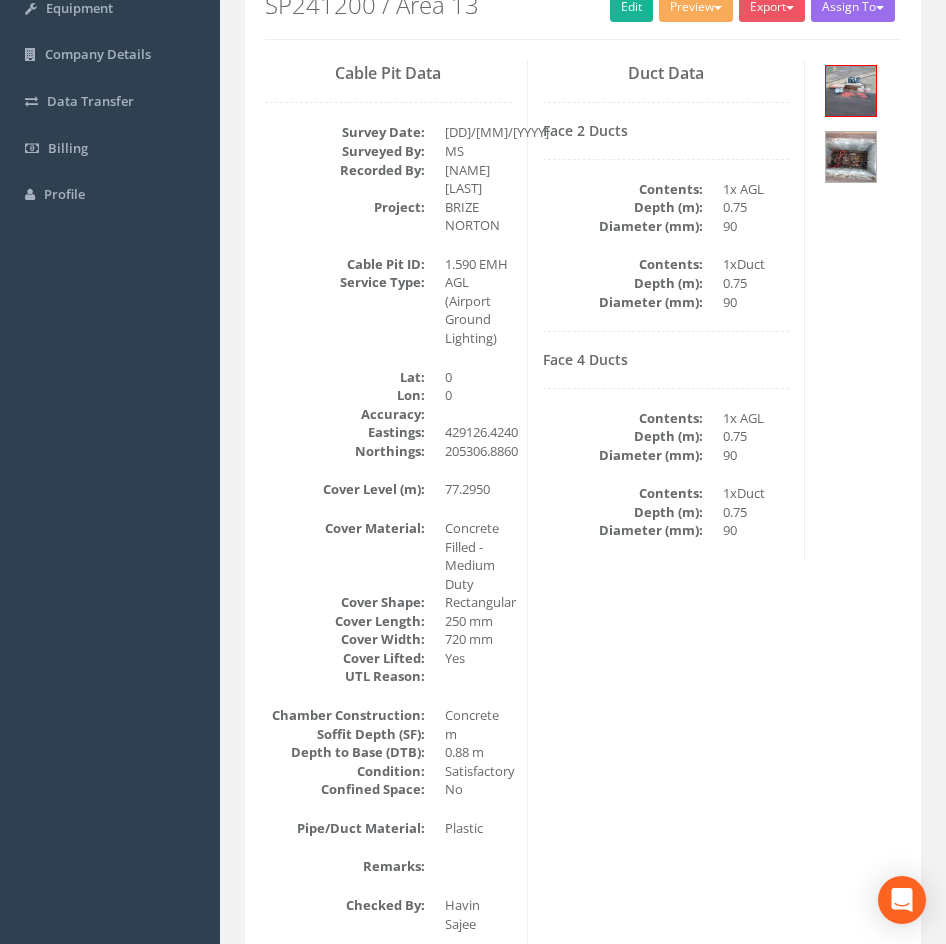 scroll, scrollTop: 189, scrollLeft: 0, axis: vertical 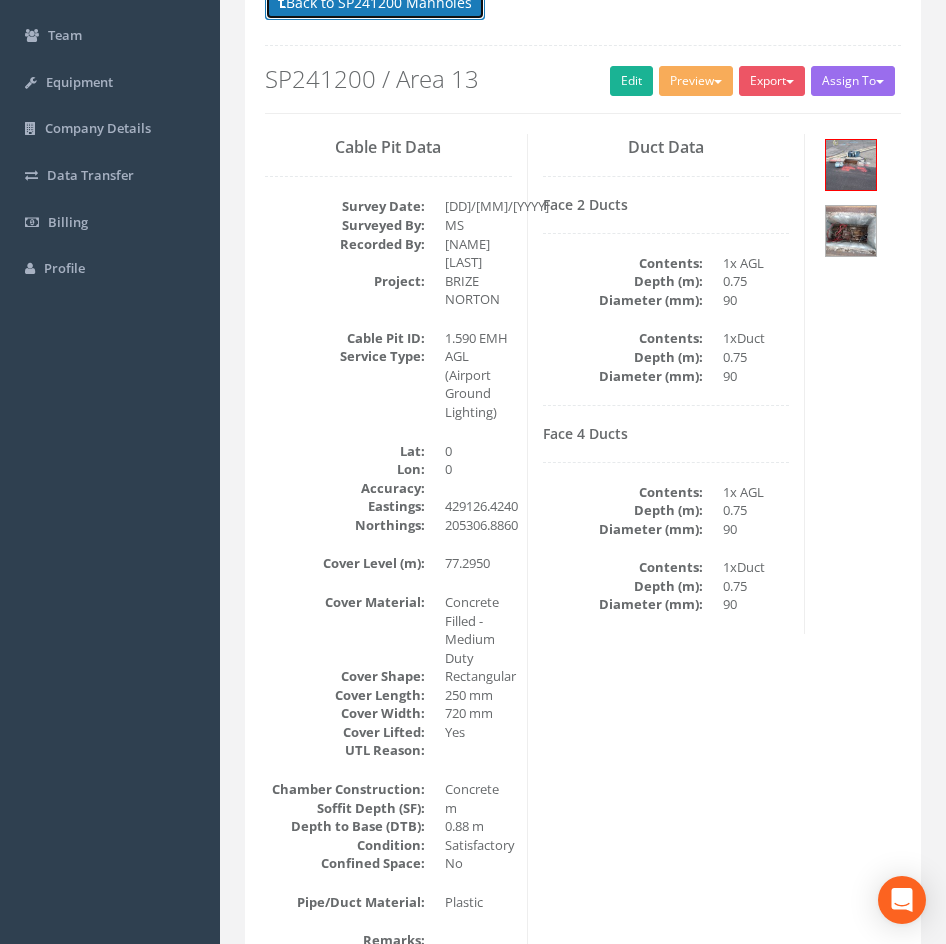 click on "Back to SP241200  Manholes" at bounding box center (375, 3) 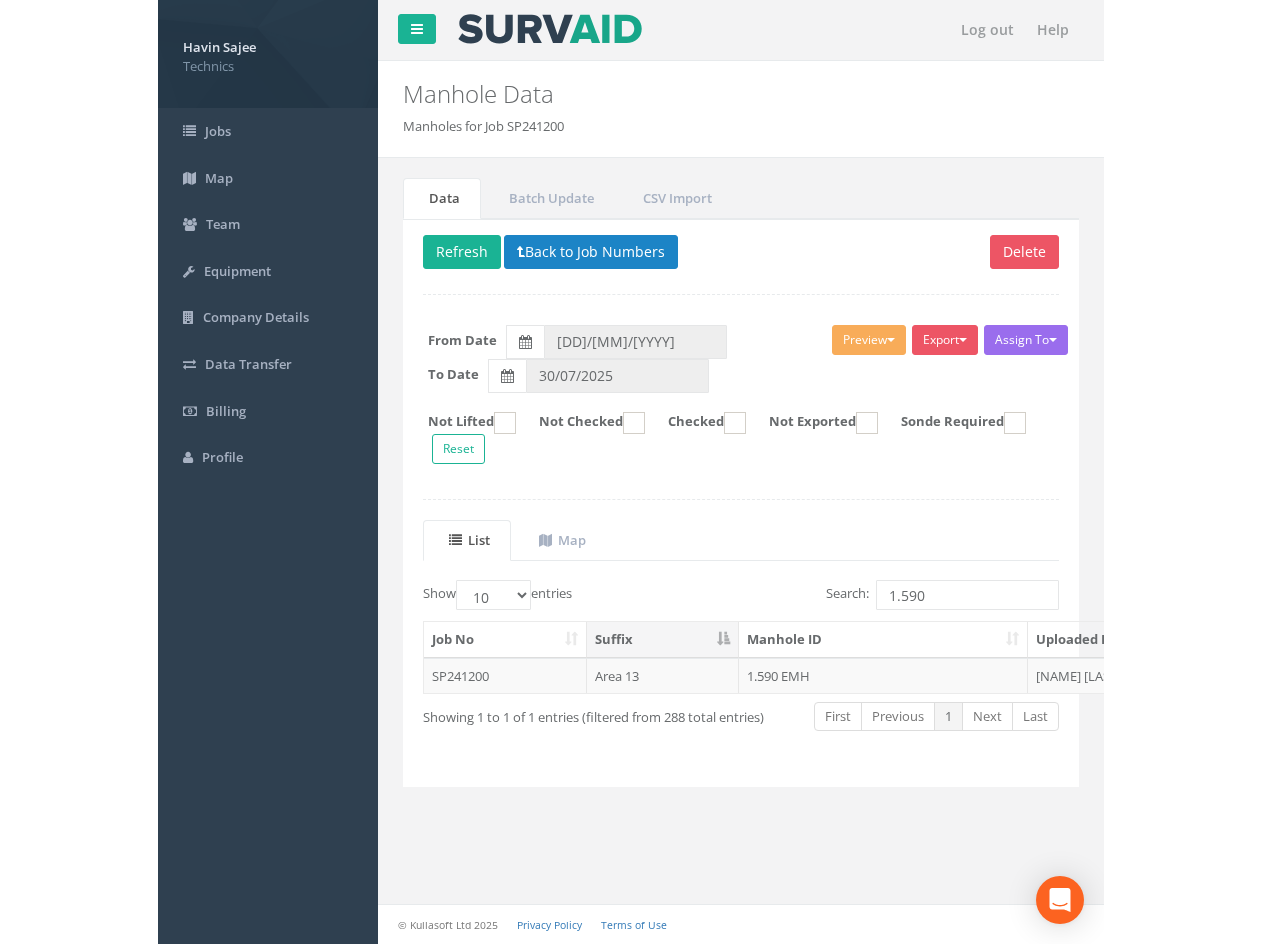 scroll, scrollTop: 0, scrollLeft: 0, axis: both 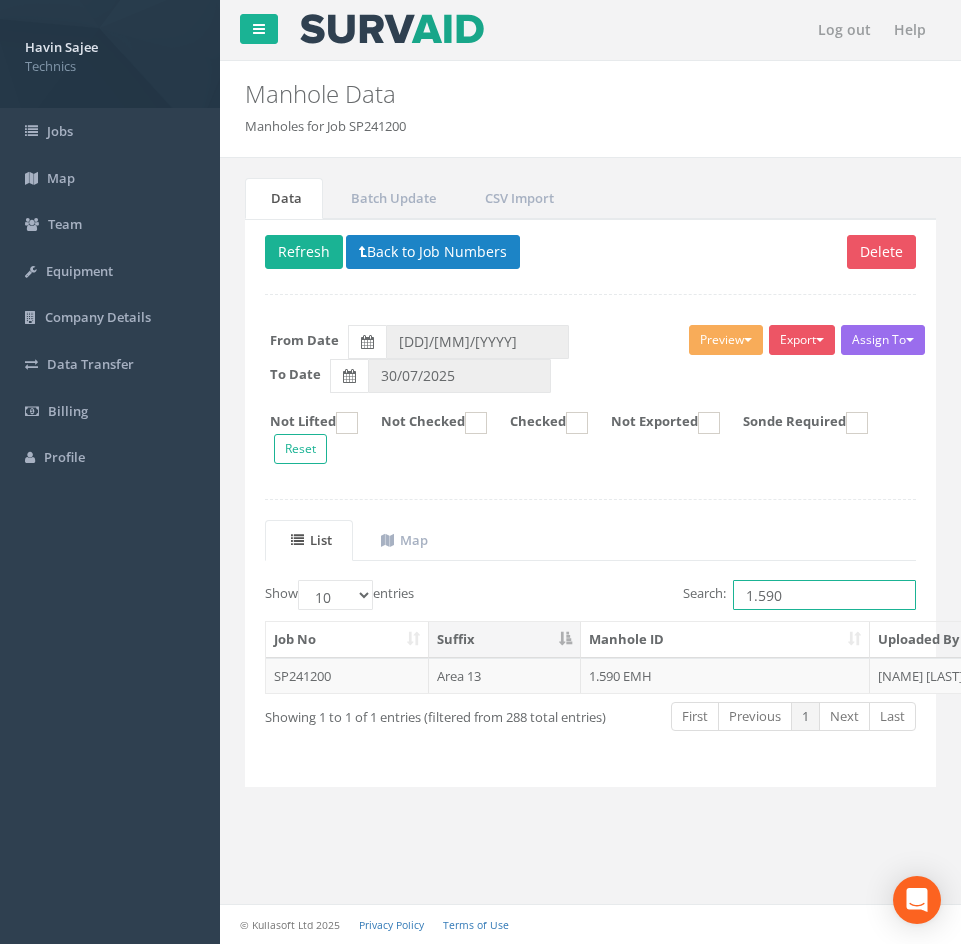 click on "1.590" at bounding box center (824, 595) 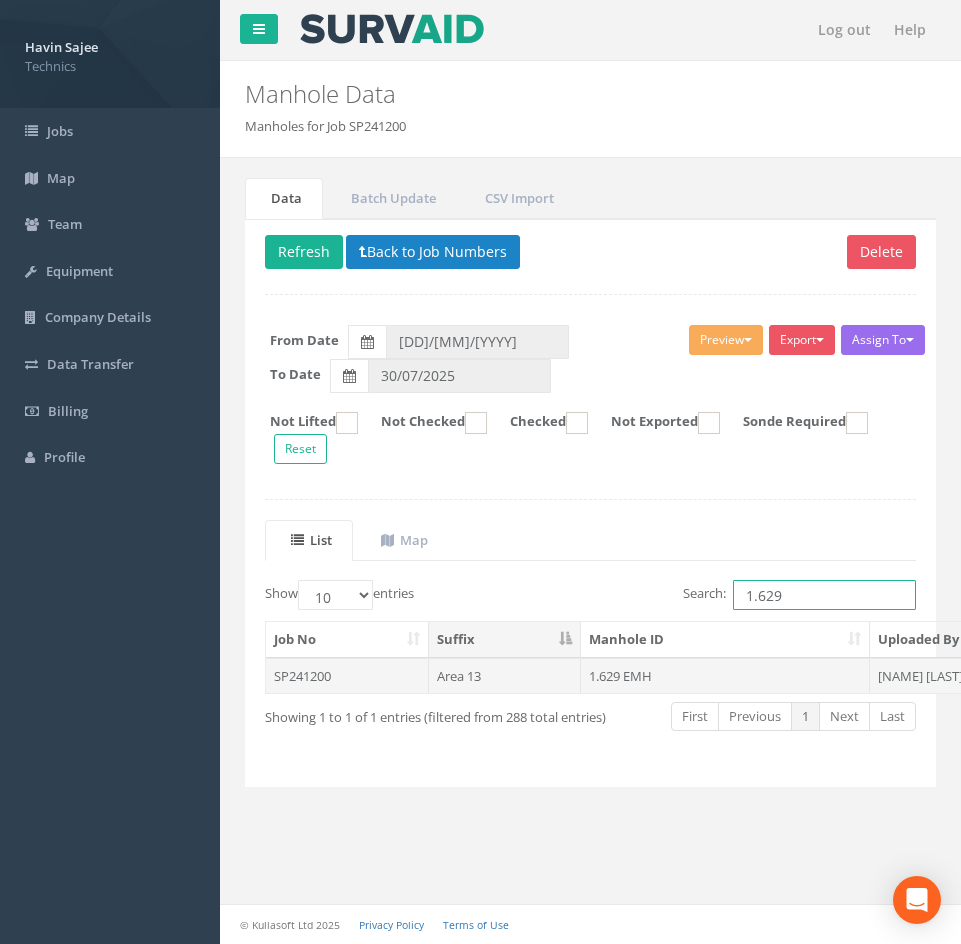 type on "1.629" 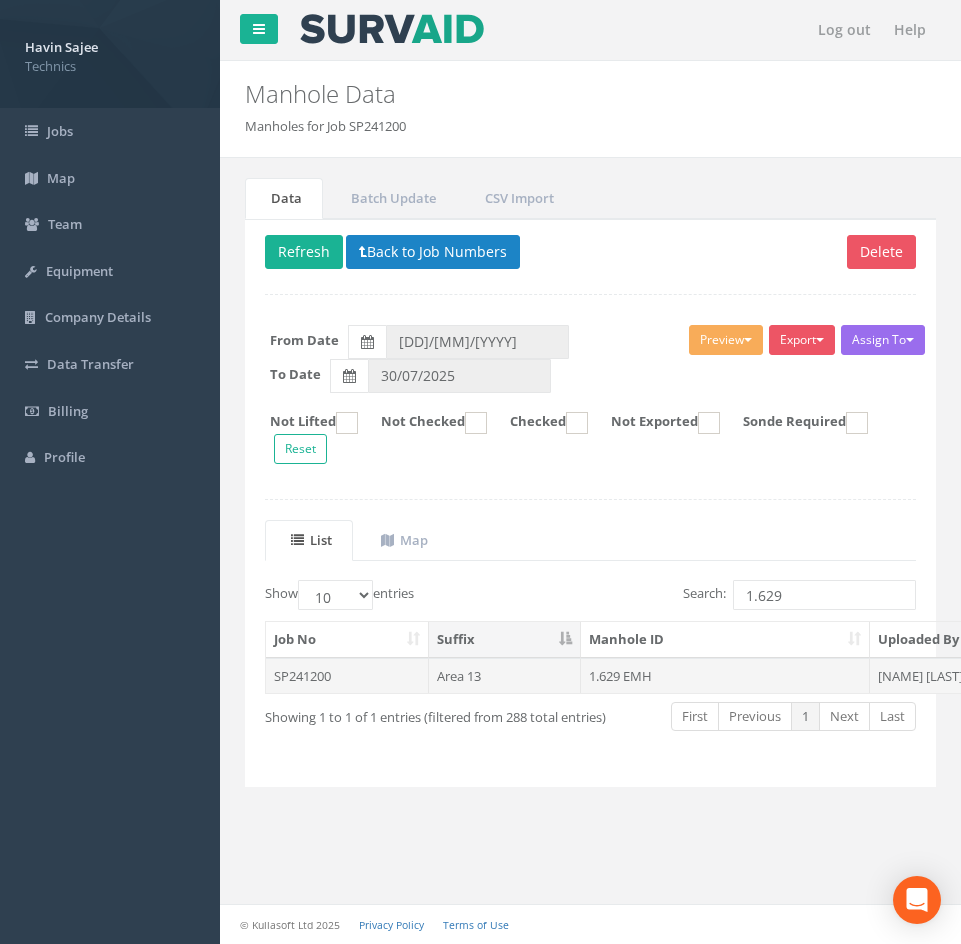 click on "1.629 EMH" at bounding box center [726, 676] 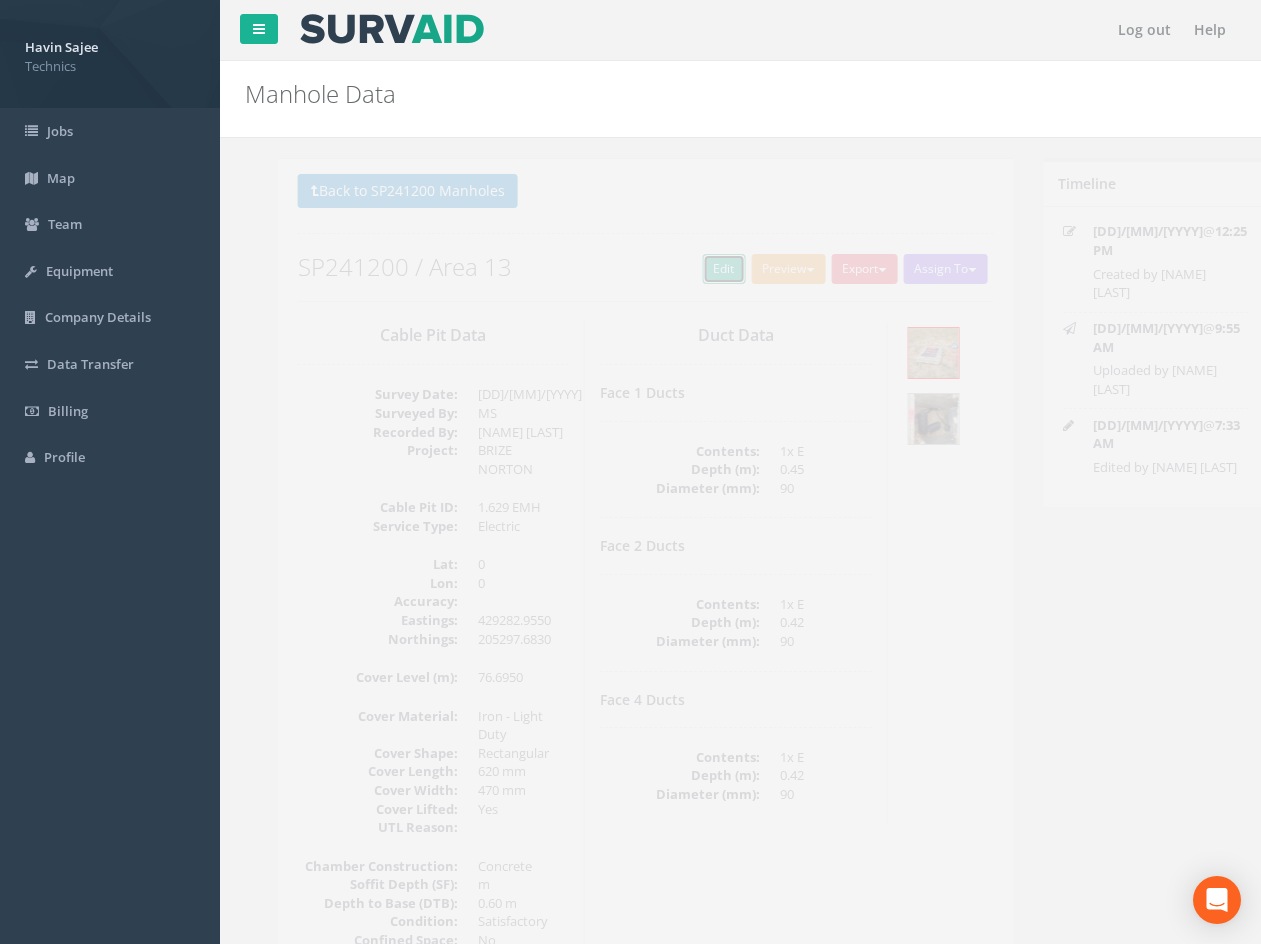 click on "Edit" at bounding box center (691, 269) 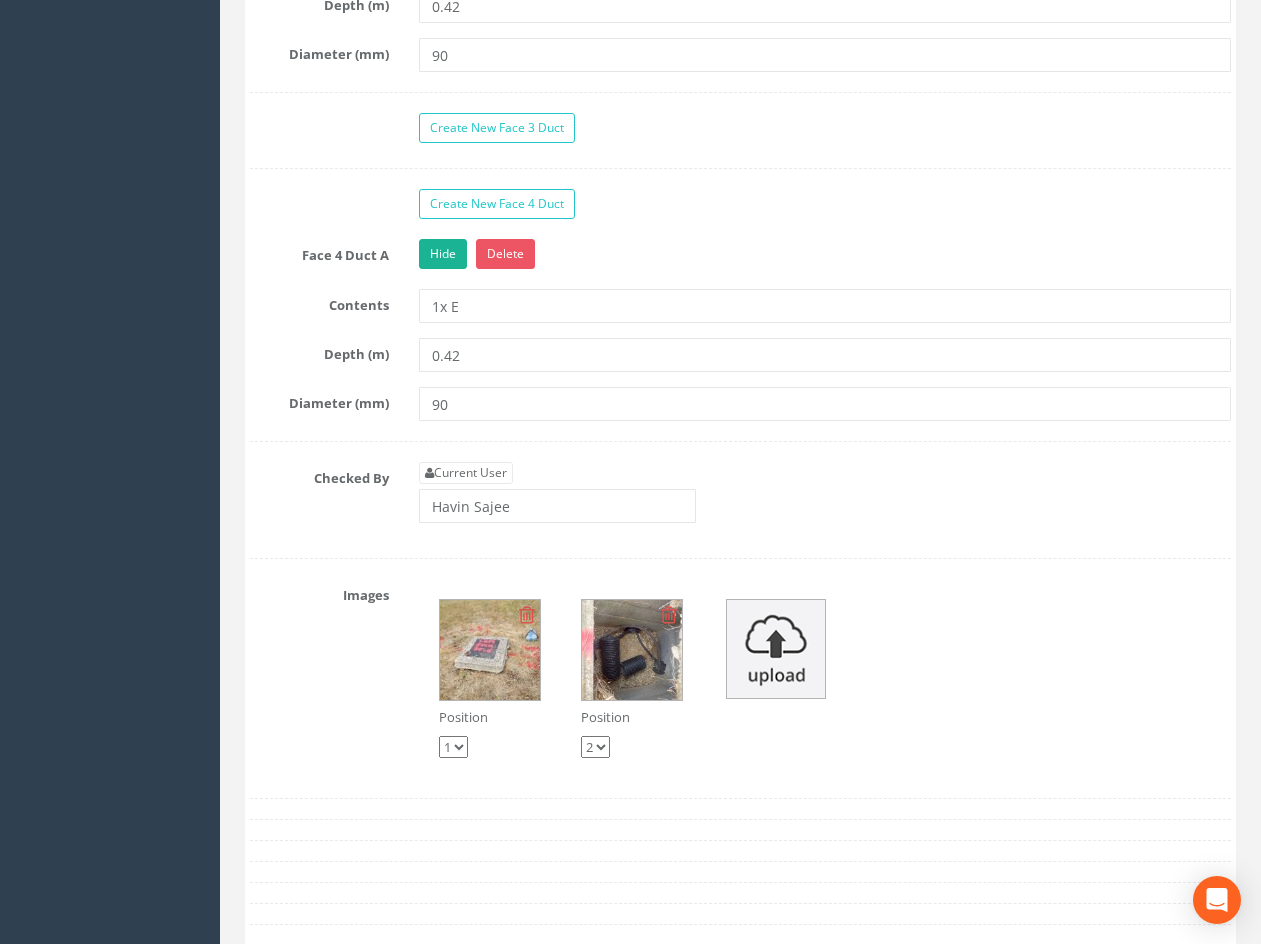 scroll, scrollTop: 2400, scrollLeft: 0, axis: vertical 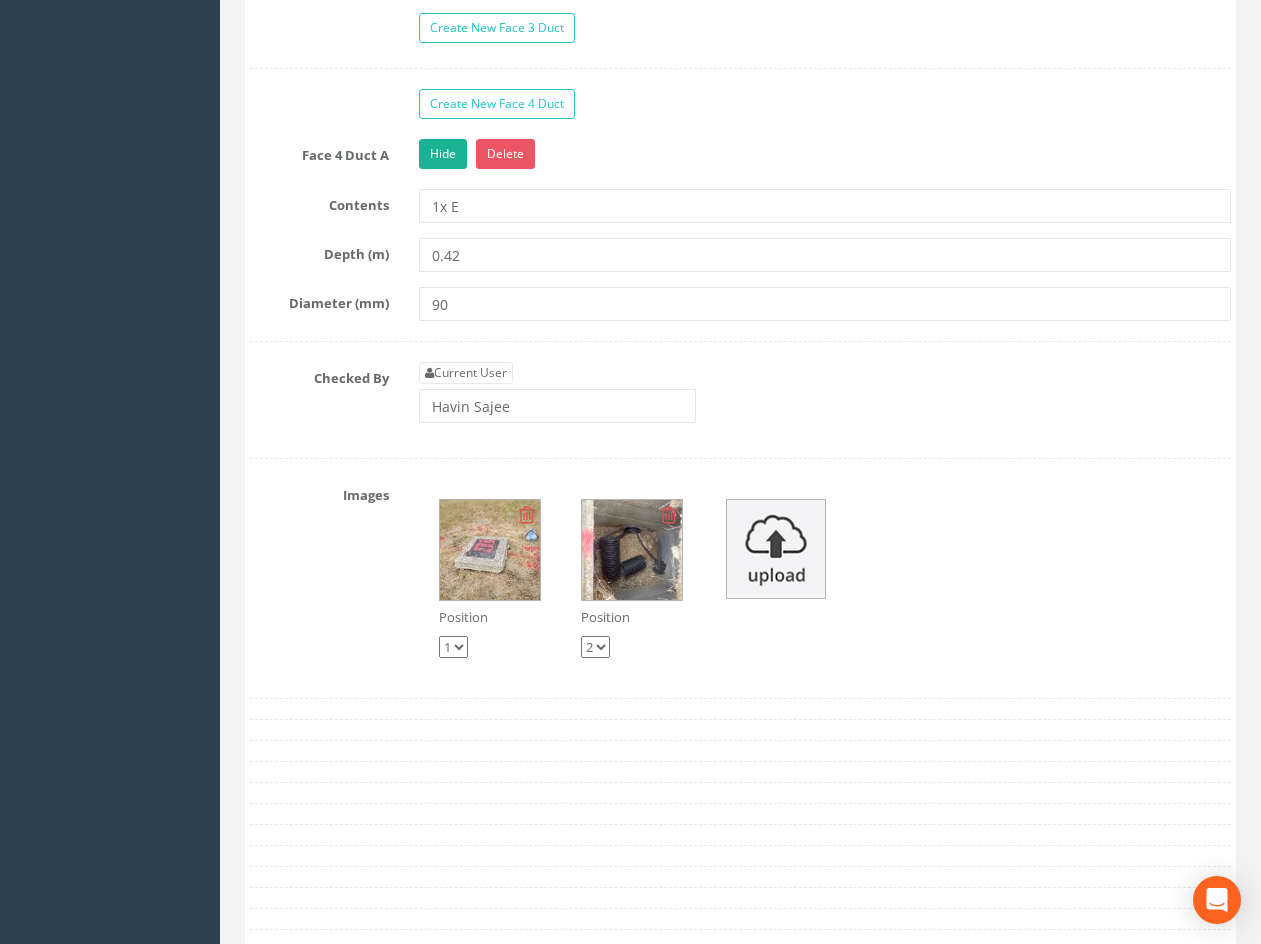 click at bounding box center (632, 550) 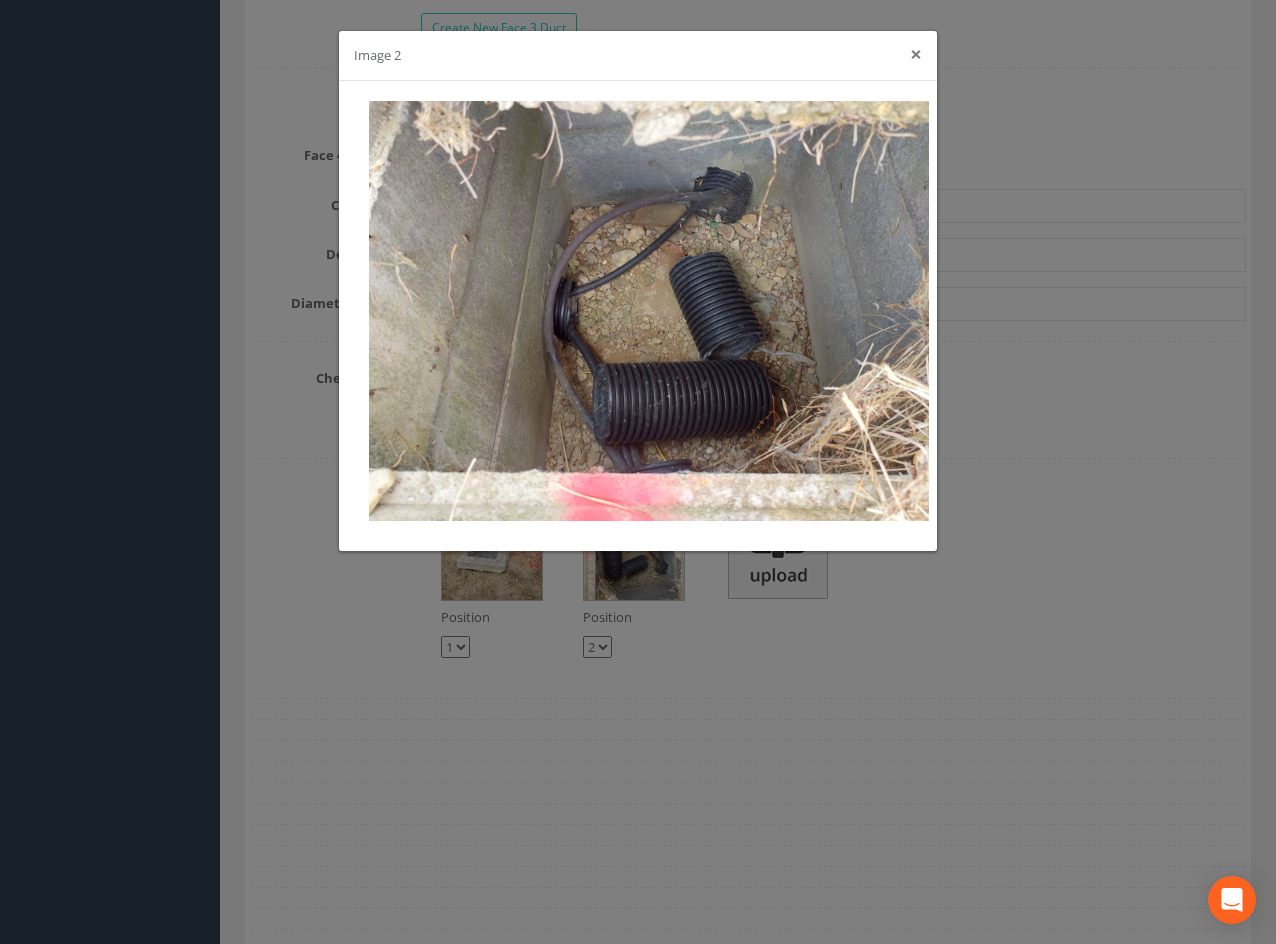 click on "×" at bounding box center (916, 54) 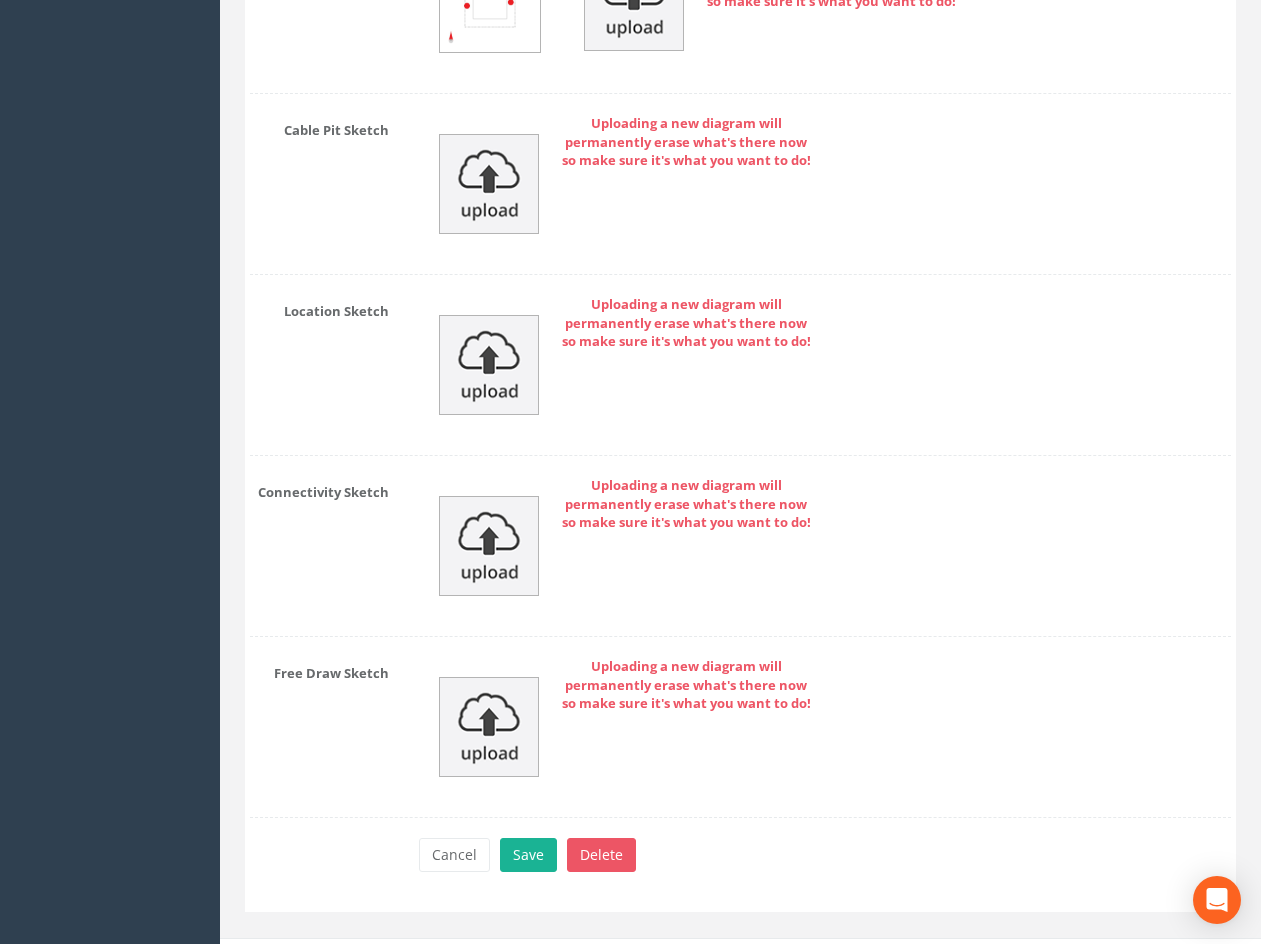 scroll, scrollTop: 3494, scrollLeft: 0, axis: vertical 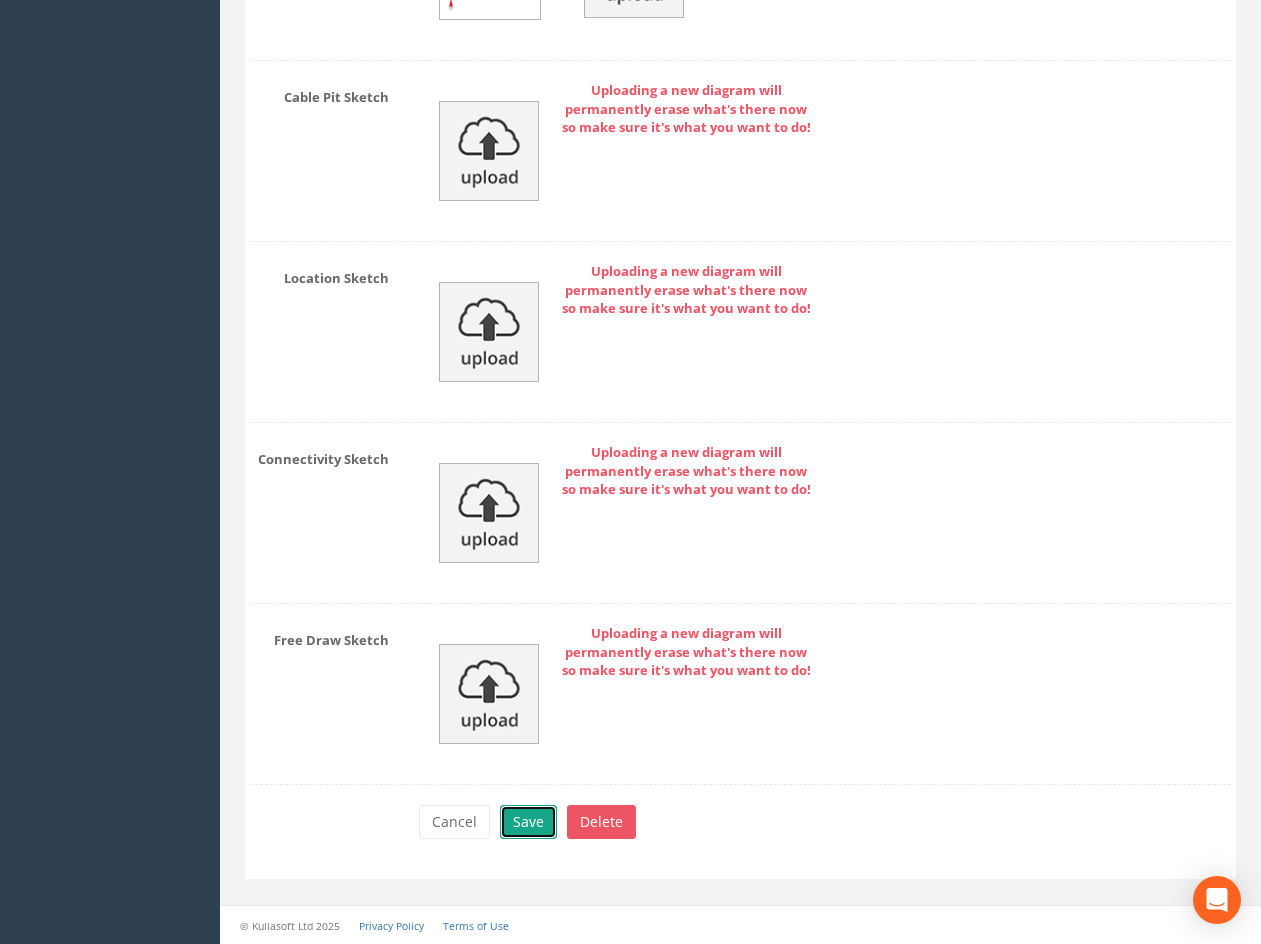 drag, startPoint x: 544, startPoint y: 825, endPoint x: 533, endPoint y: 824, distance: 11.045361 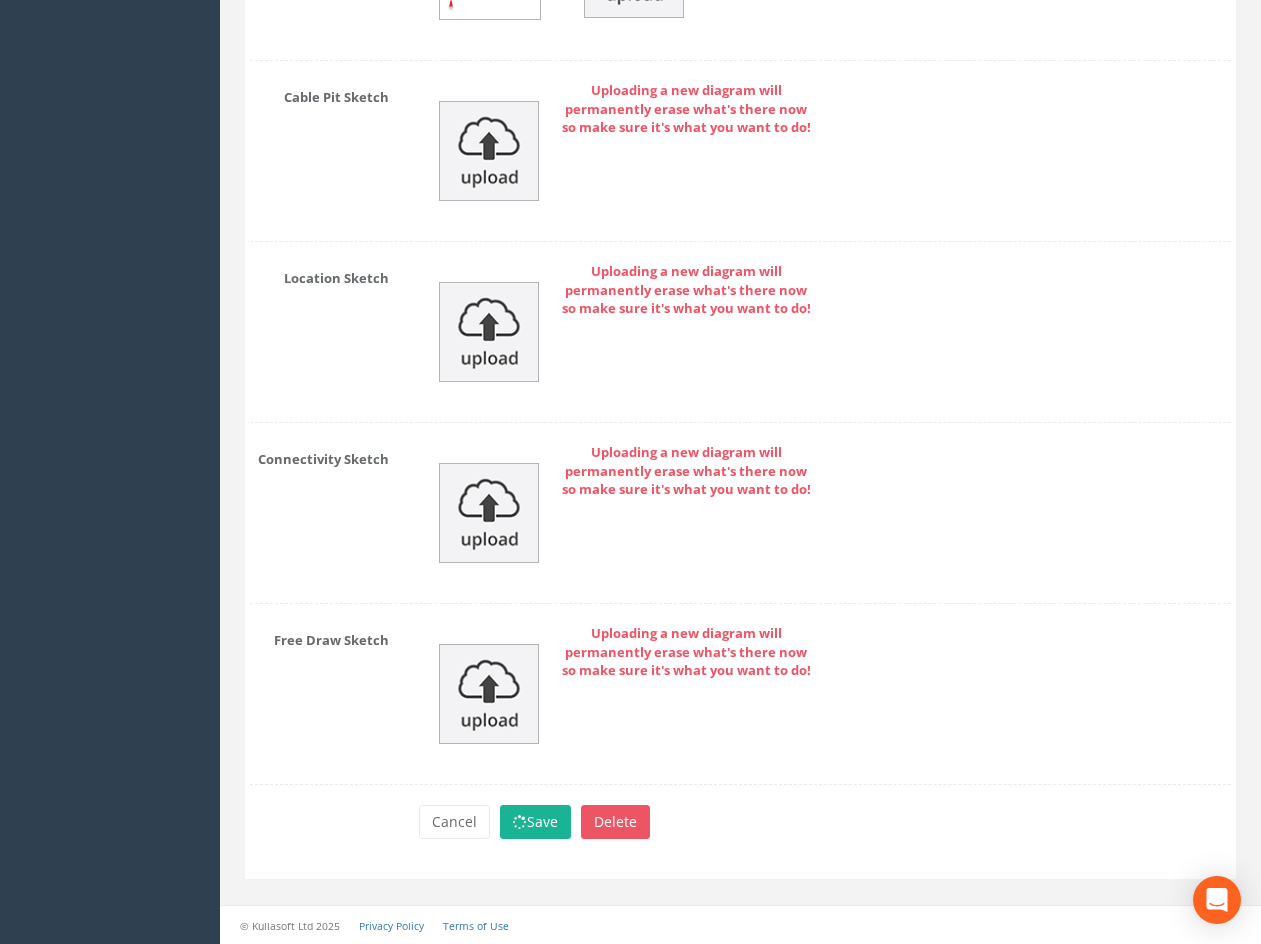 scroll, scrollTop: 458, scrollLeft: 0, axis: vertical 